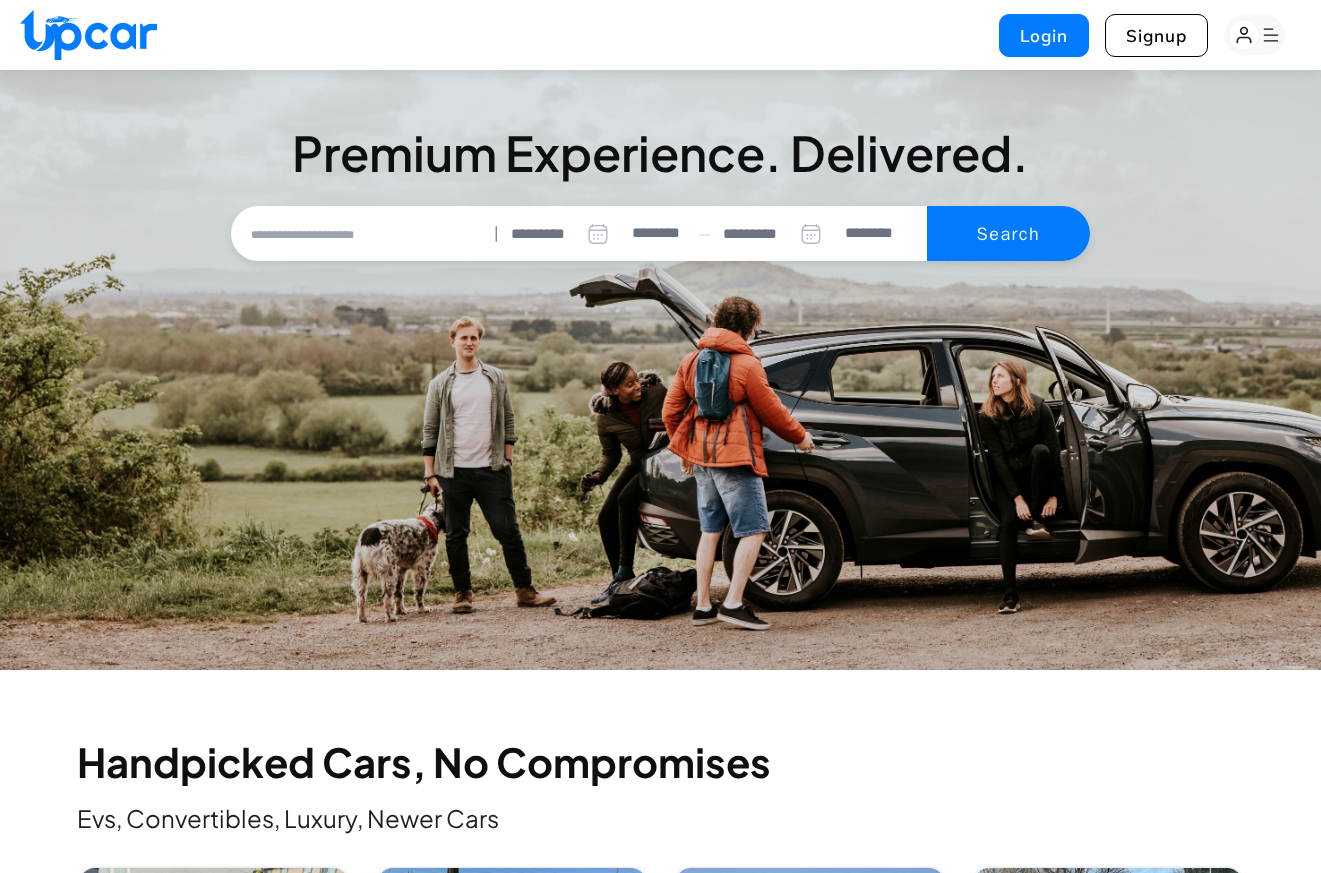 select on "********" 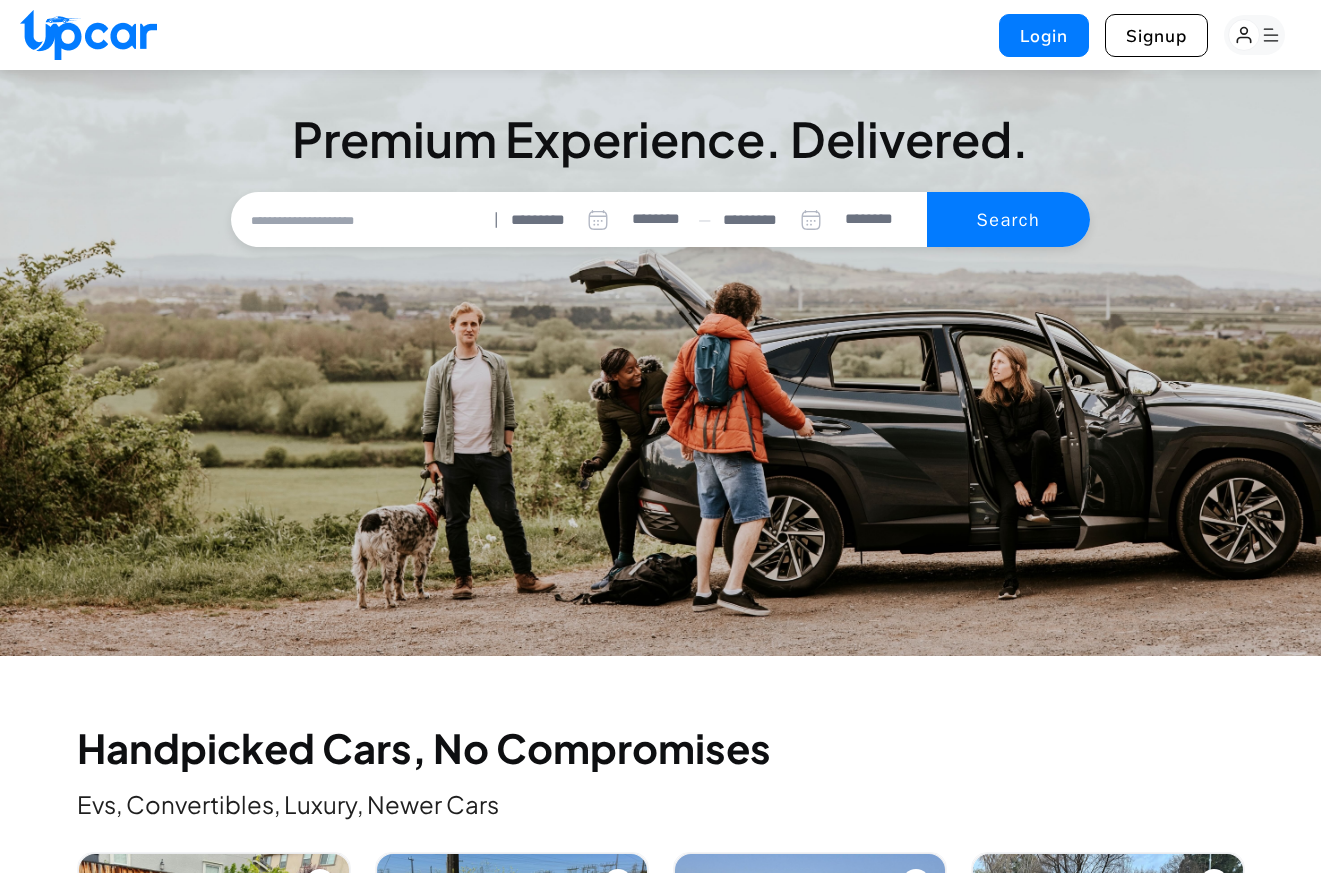 scroll, scrollTop: 0, scrollLeft: 0, axis: both 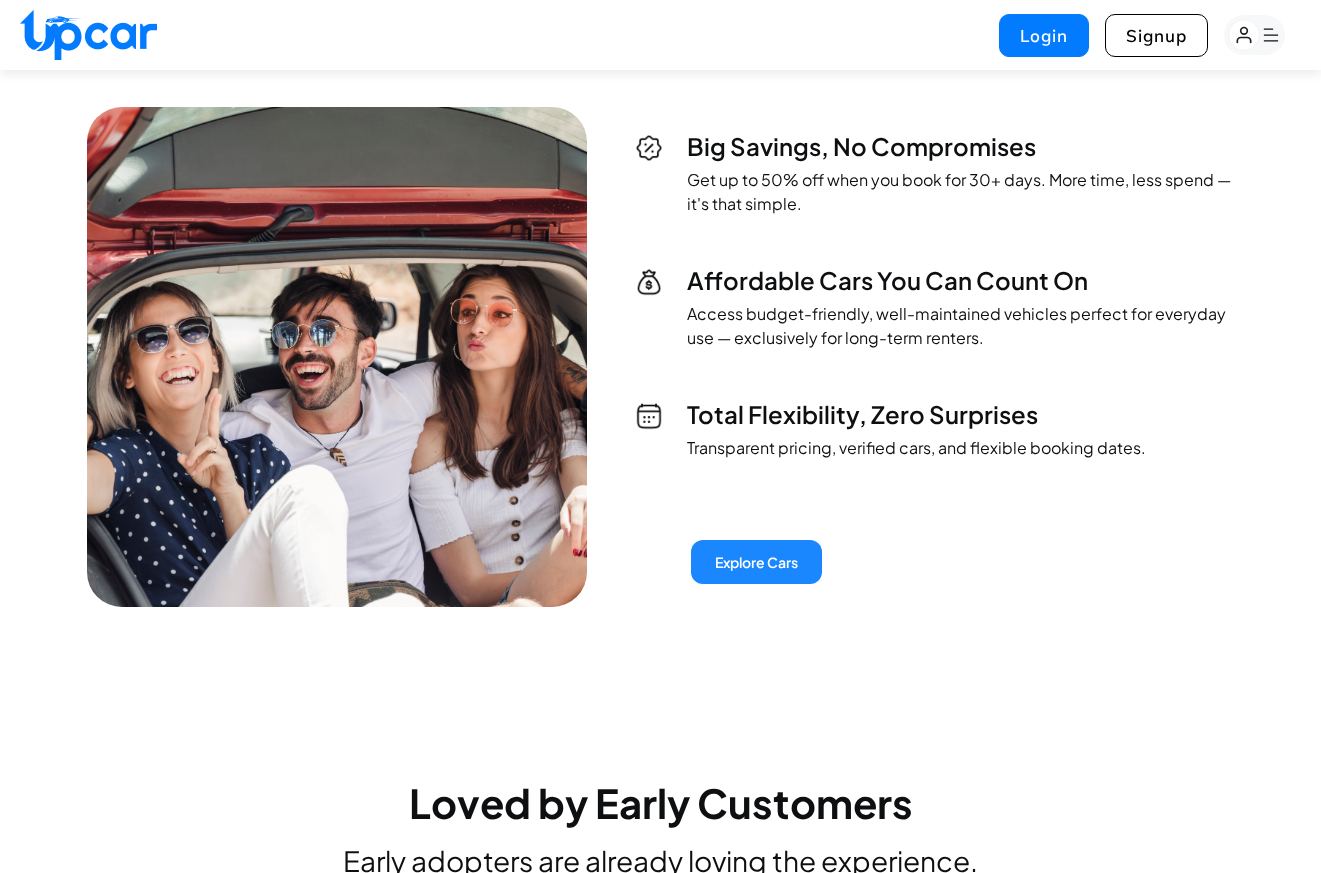 click on "Explore Cars" at bounding box center (756, 562) 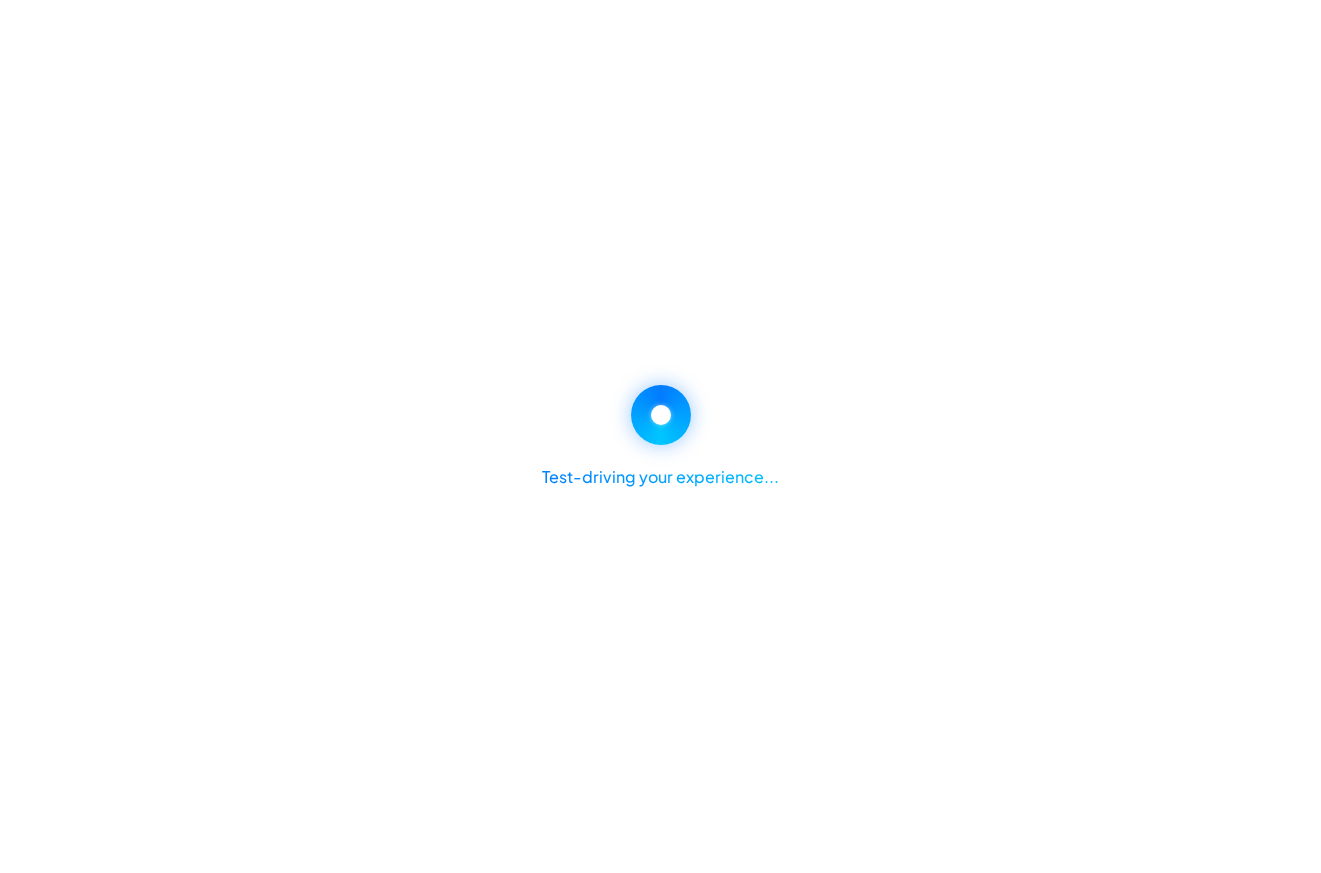select on "********" 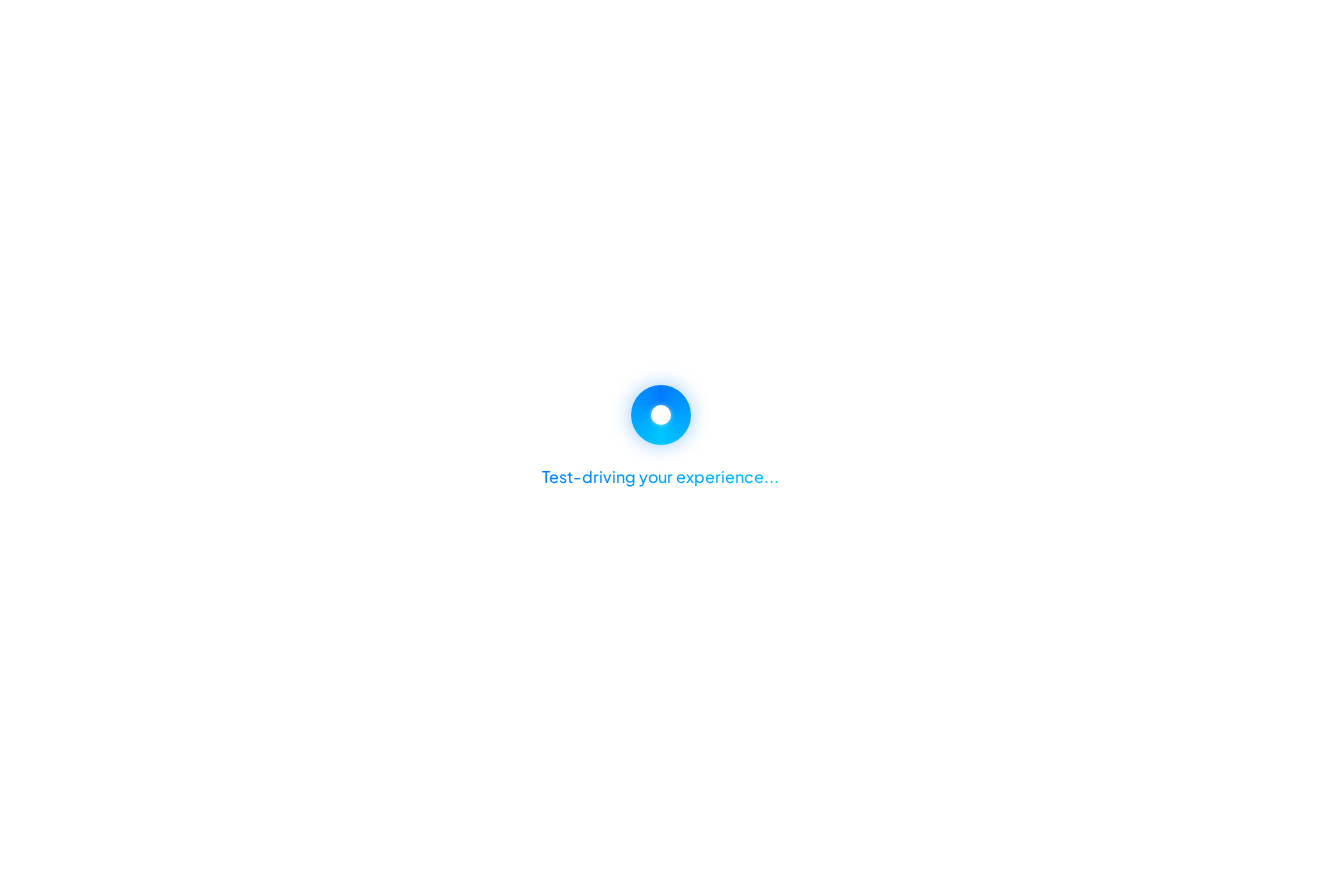 select on "********" 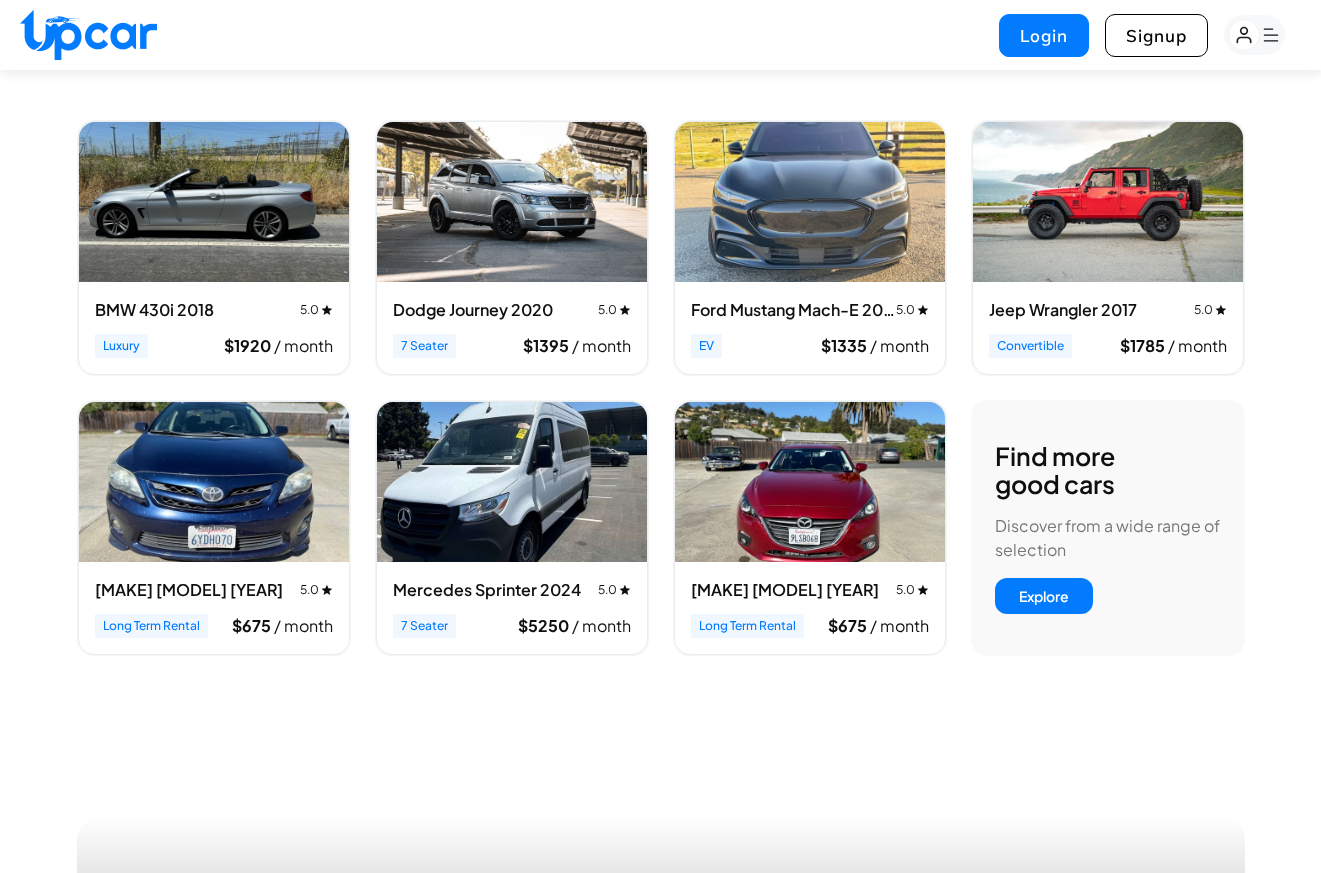 scroll, scrollTop: 919, scrollLeft: 0, axis: vertical 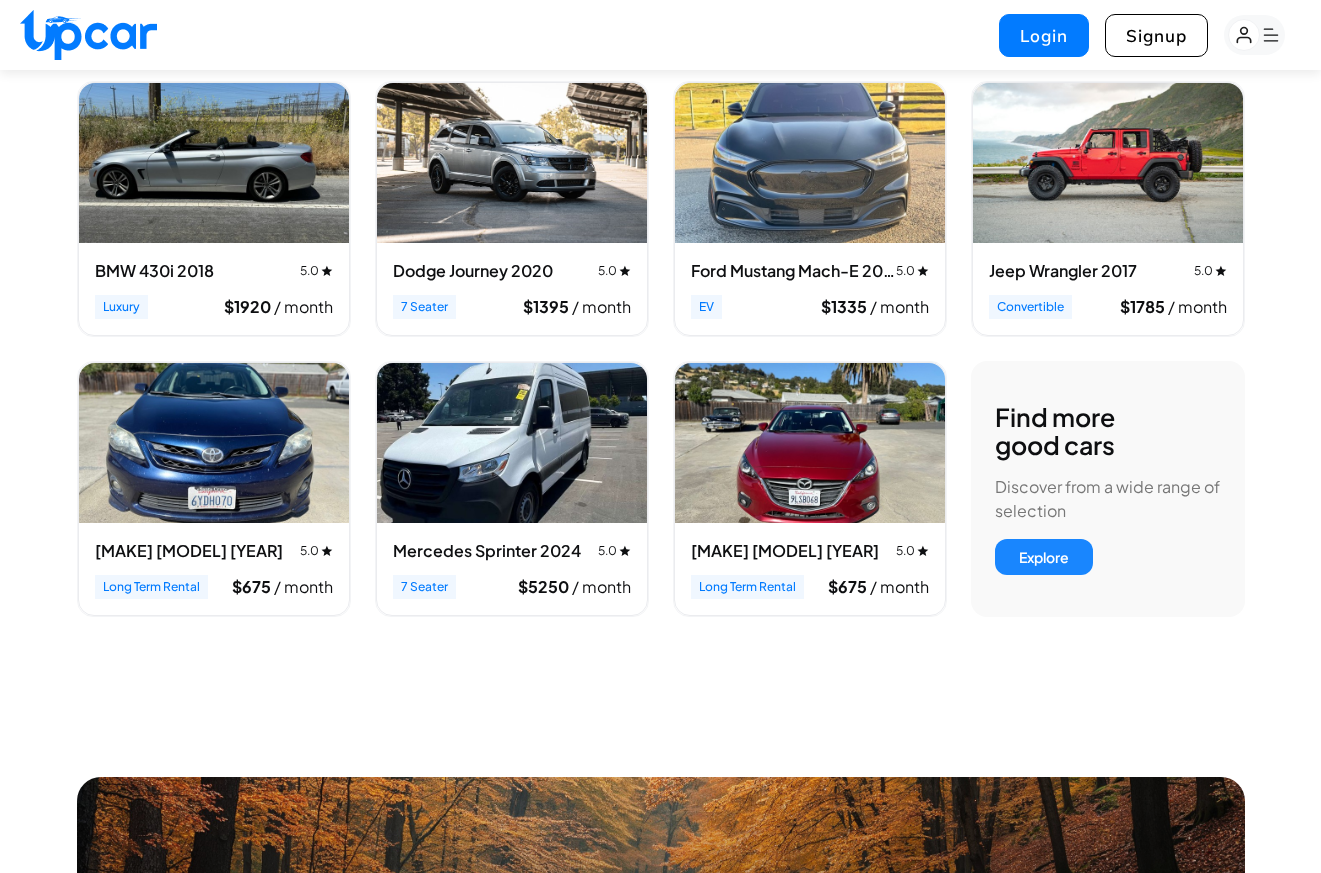 click on "Explore" at bounding box center [1044, 557] 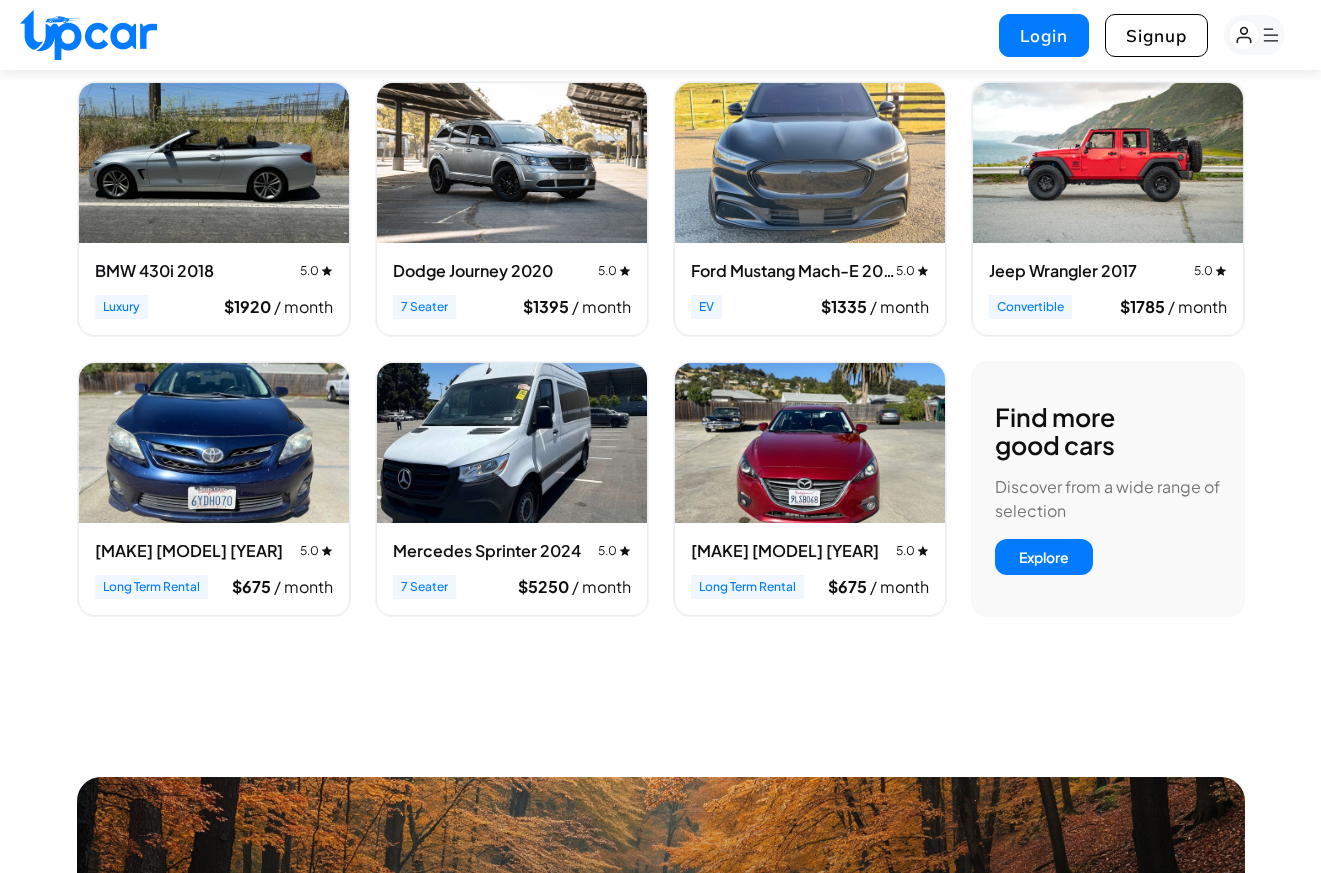 scroll, scrollTop: 0, scrollLeft: 0, axis: both 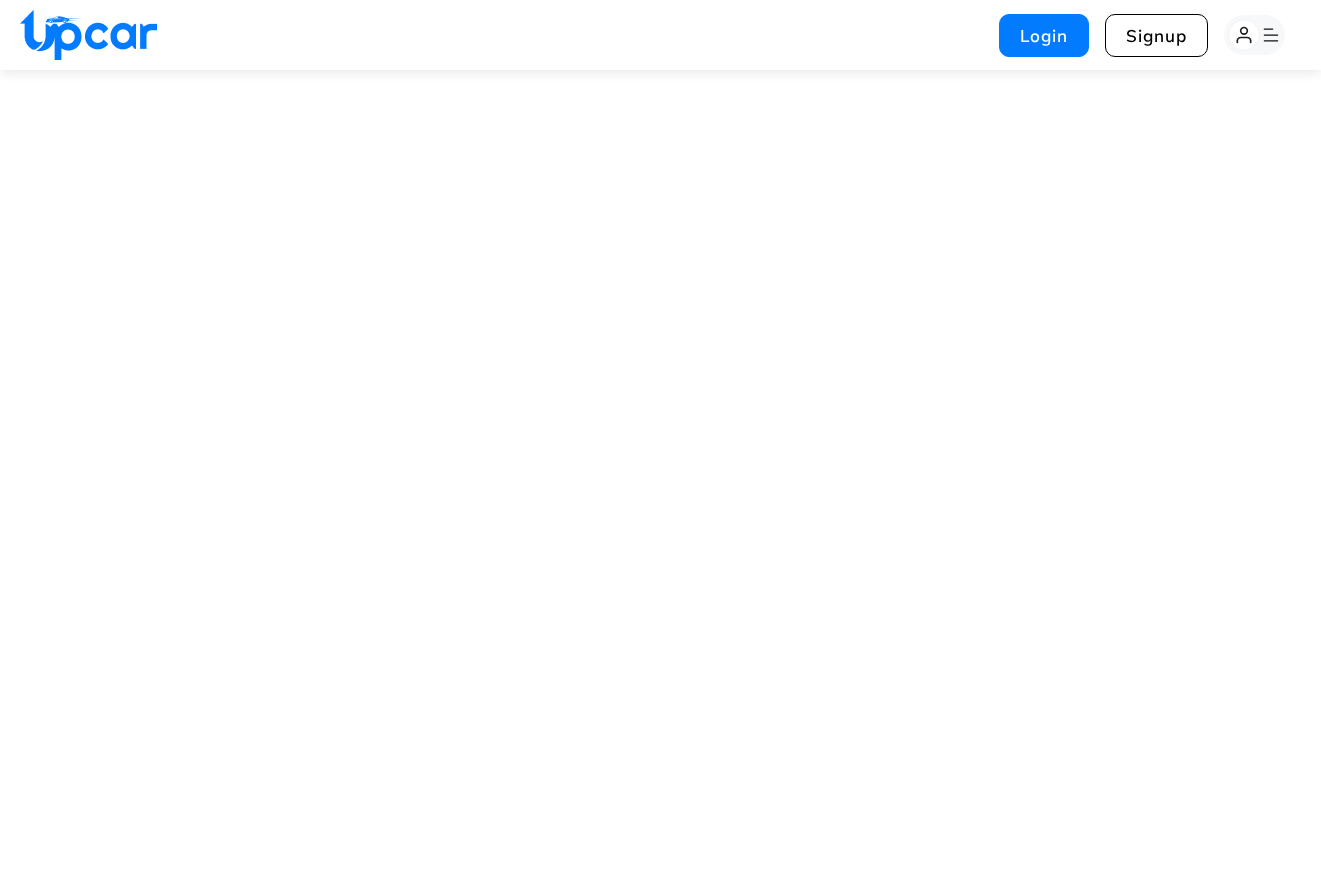 select on "********" 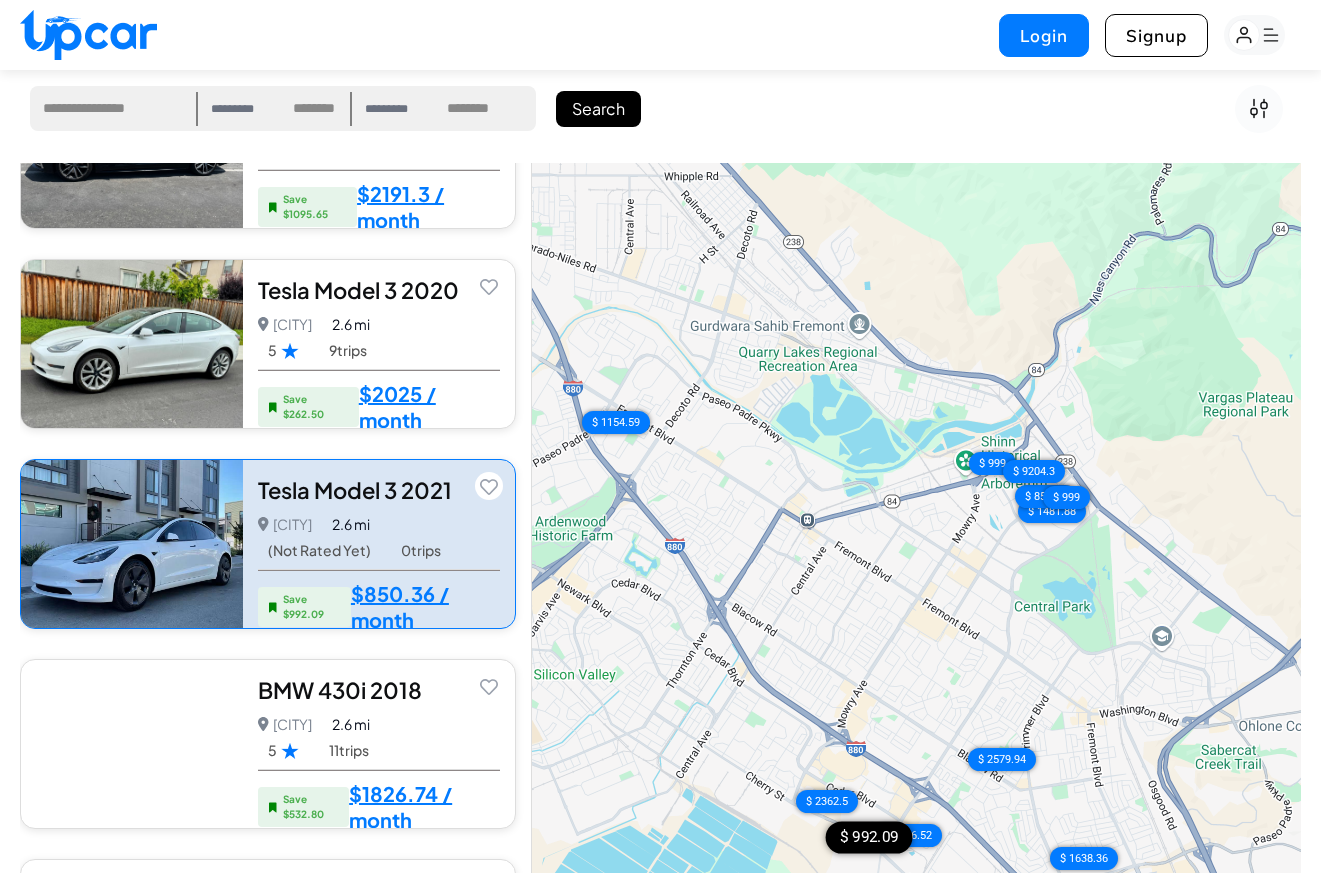 scroll, scrollTop: 1302, scrollLeft: 0, axis: vertical 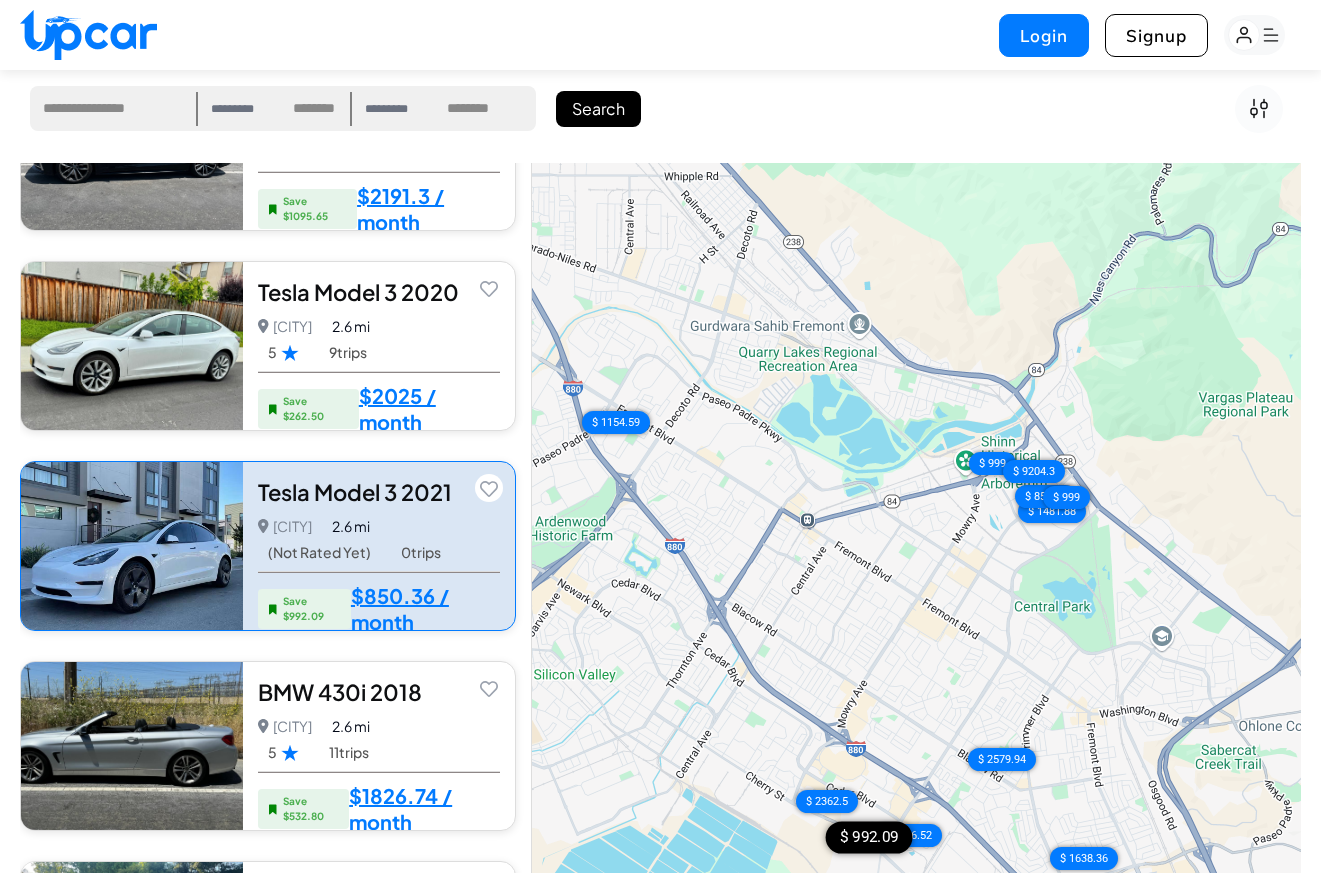 click at bounding box center [132, 546] 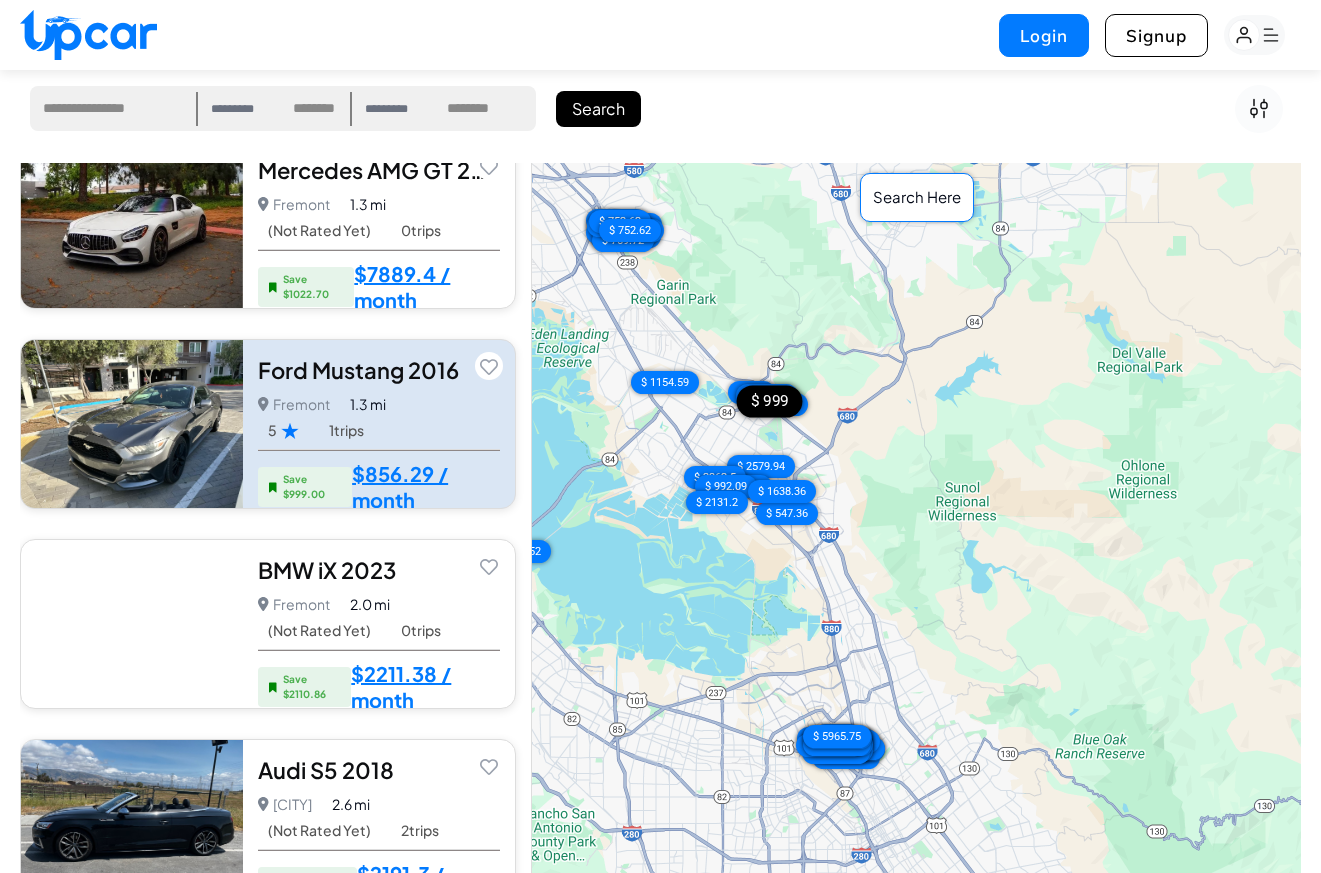 scroll, scrollTop: 0, scrollLeft: 0, axis: both 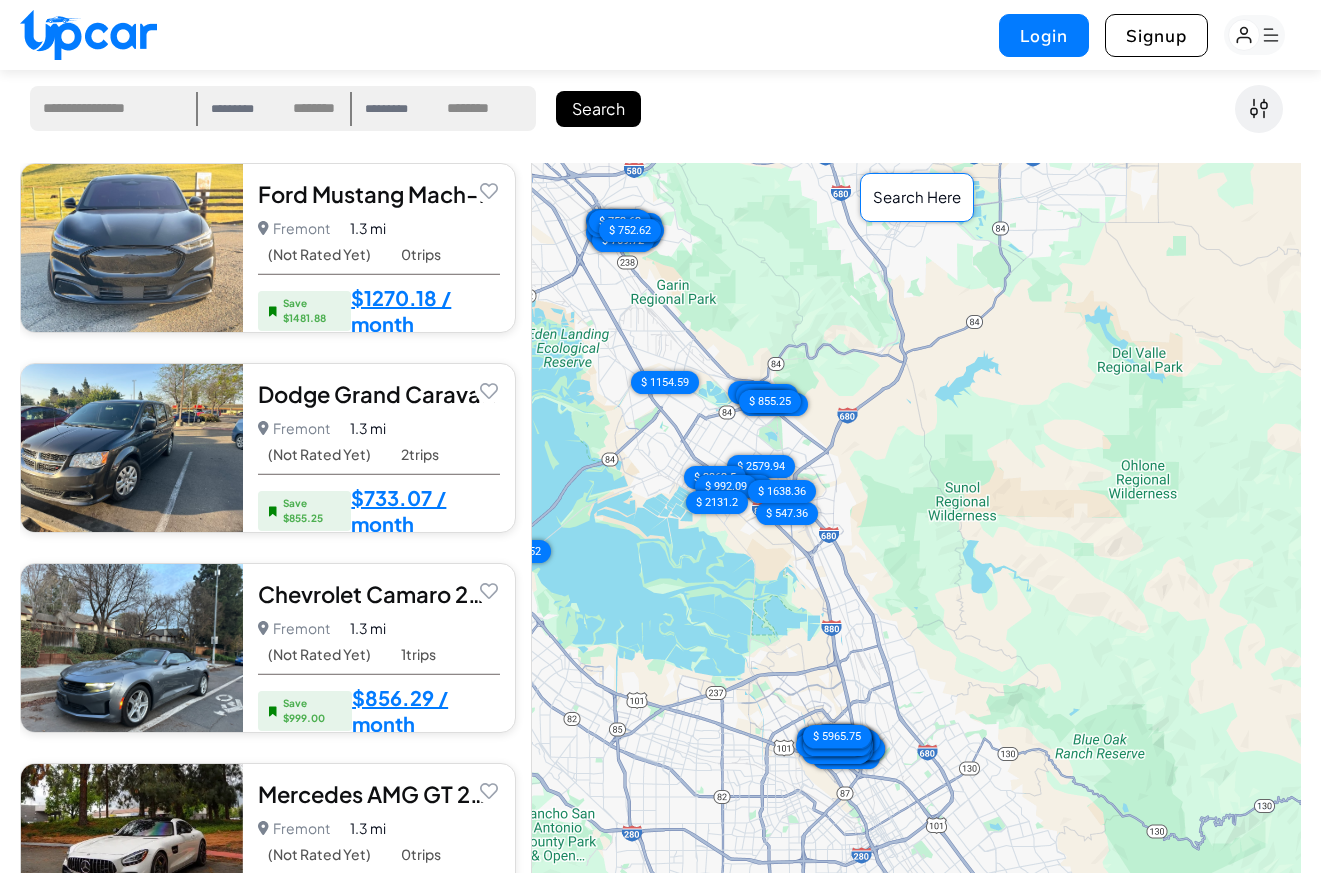 click 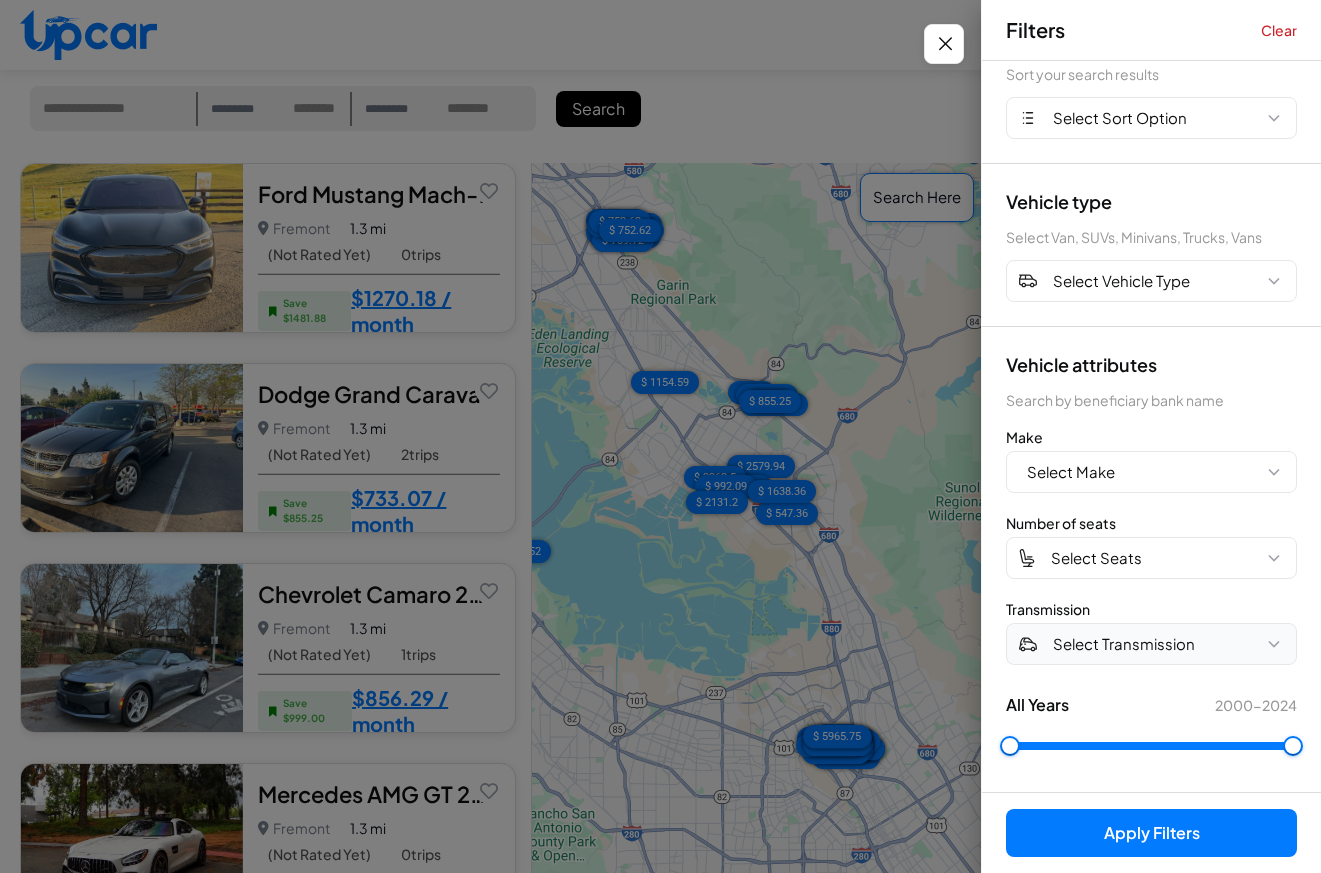 scroll, scrollTop: 0, scrollLeft: 0, axis: both 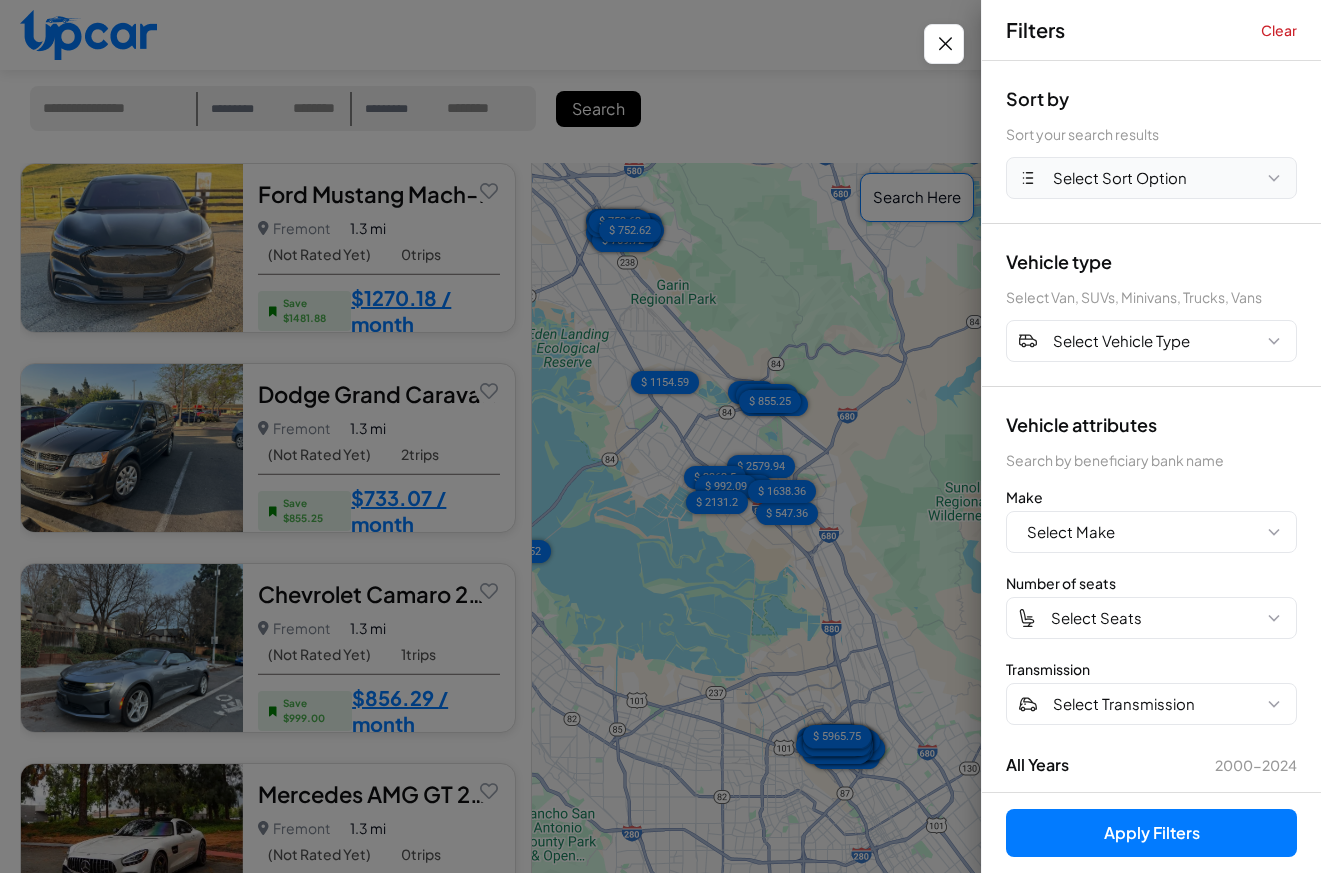 click on "Select Sort Option" at bounding box center (1120, 178) 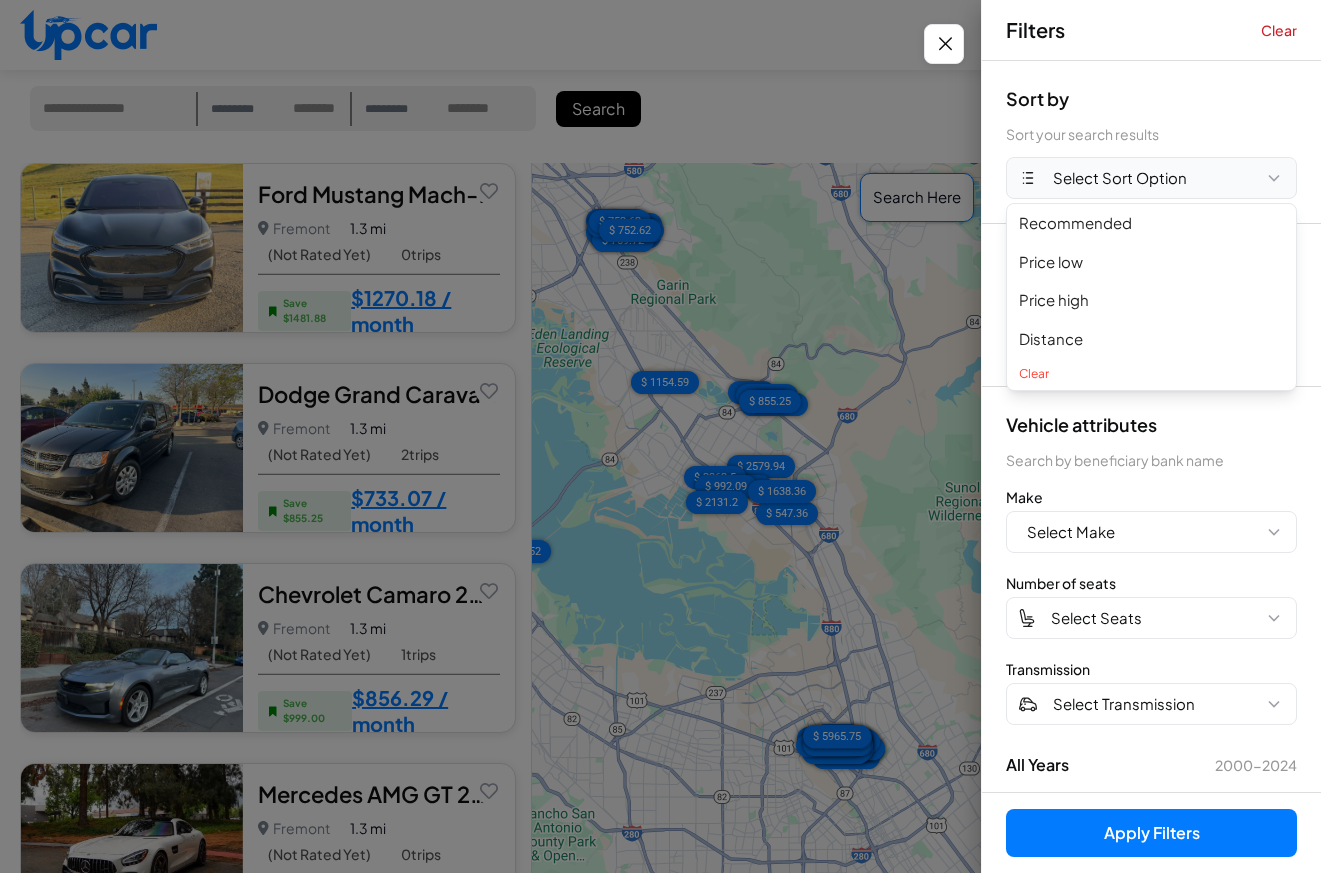 click on "Select Sort Option" at bounding box center (1120, 178) 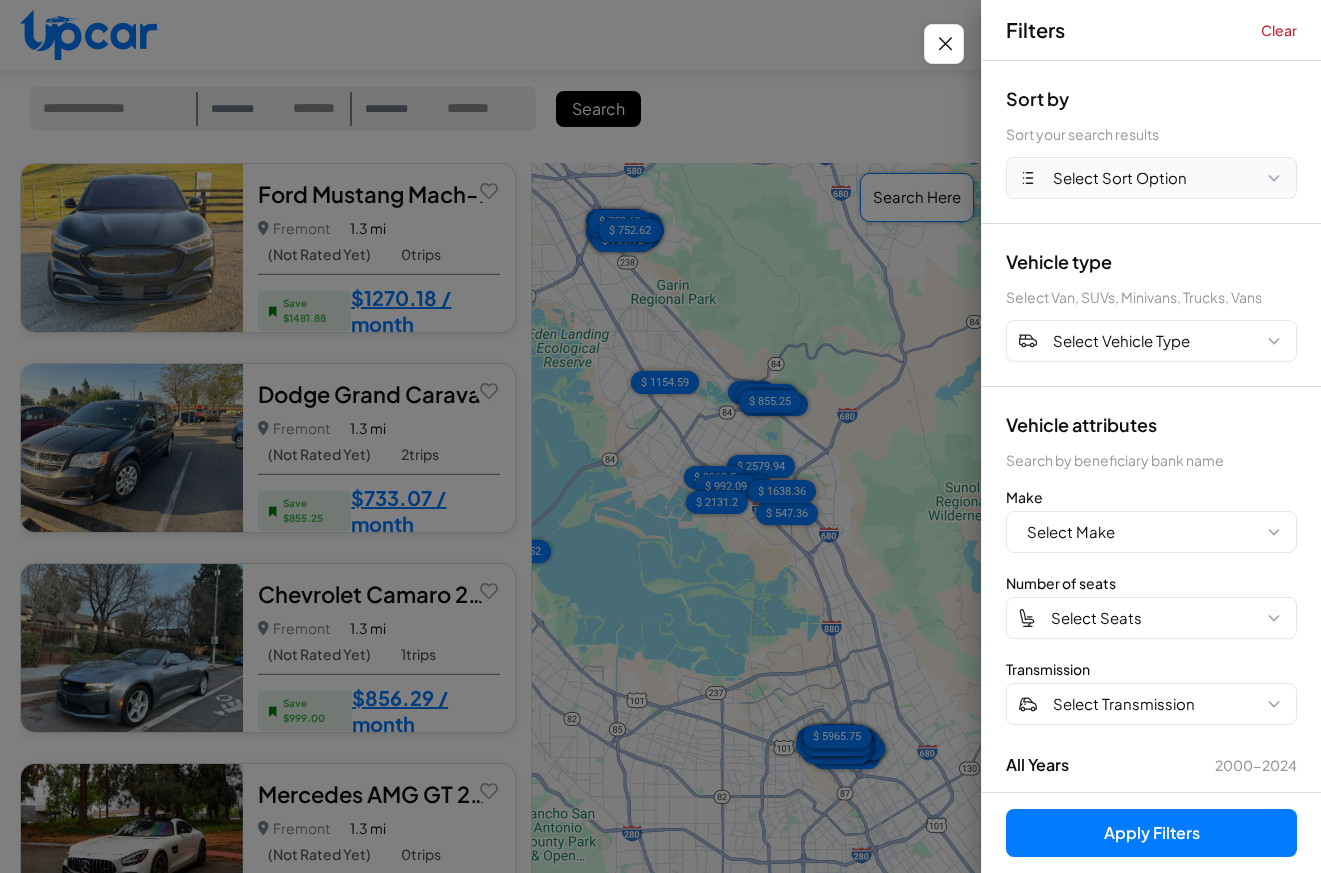 click on "Select Sort Option" at bounding box center (1120, 178) 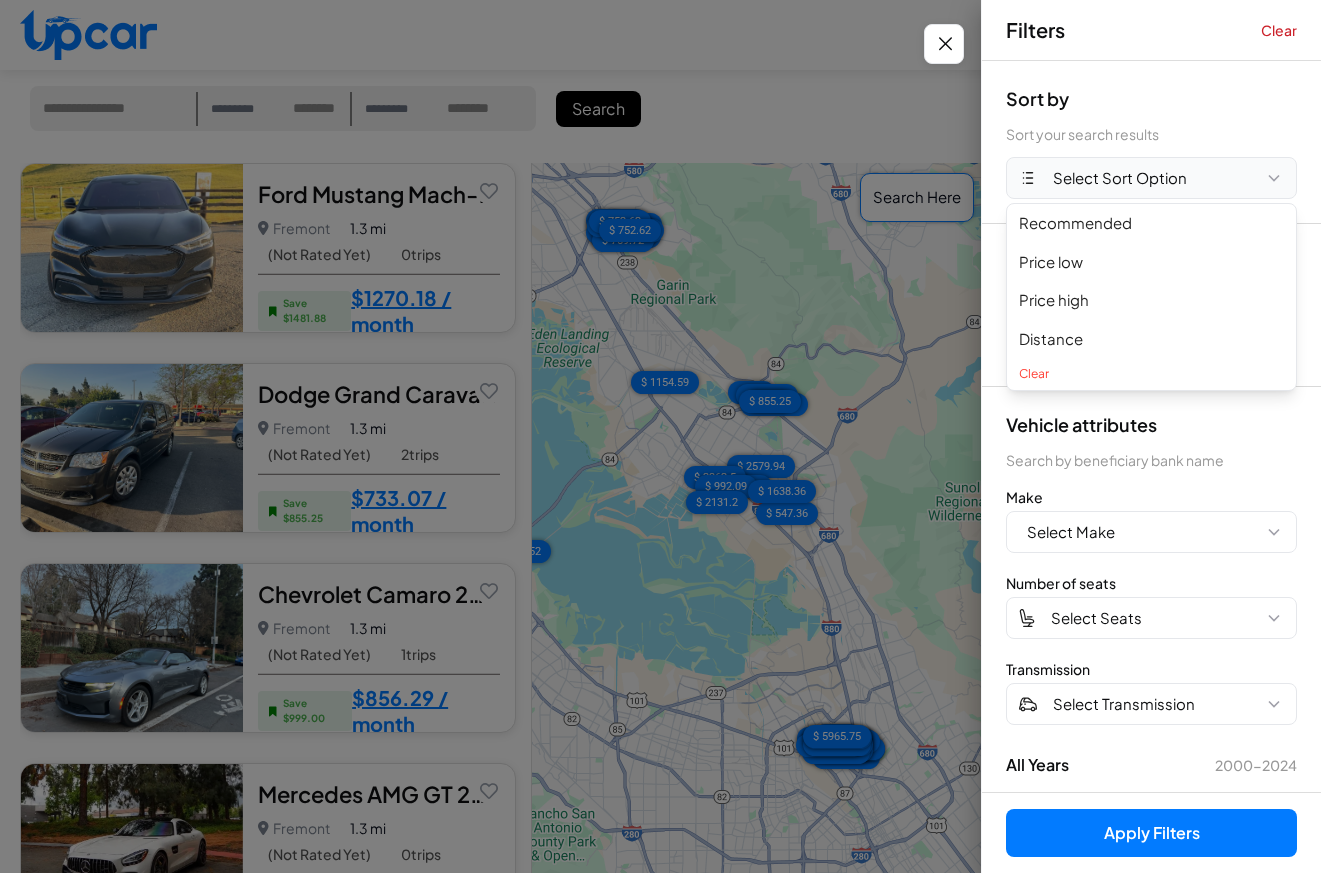 click on "Select Sort Option" at bounding box center (1120, 178) 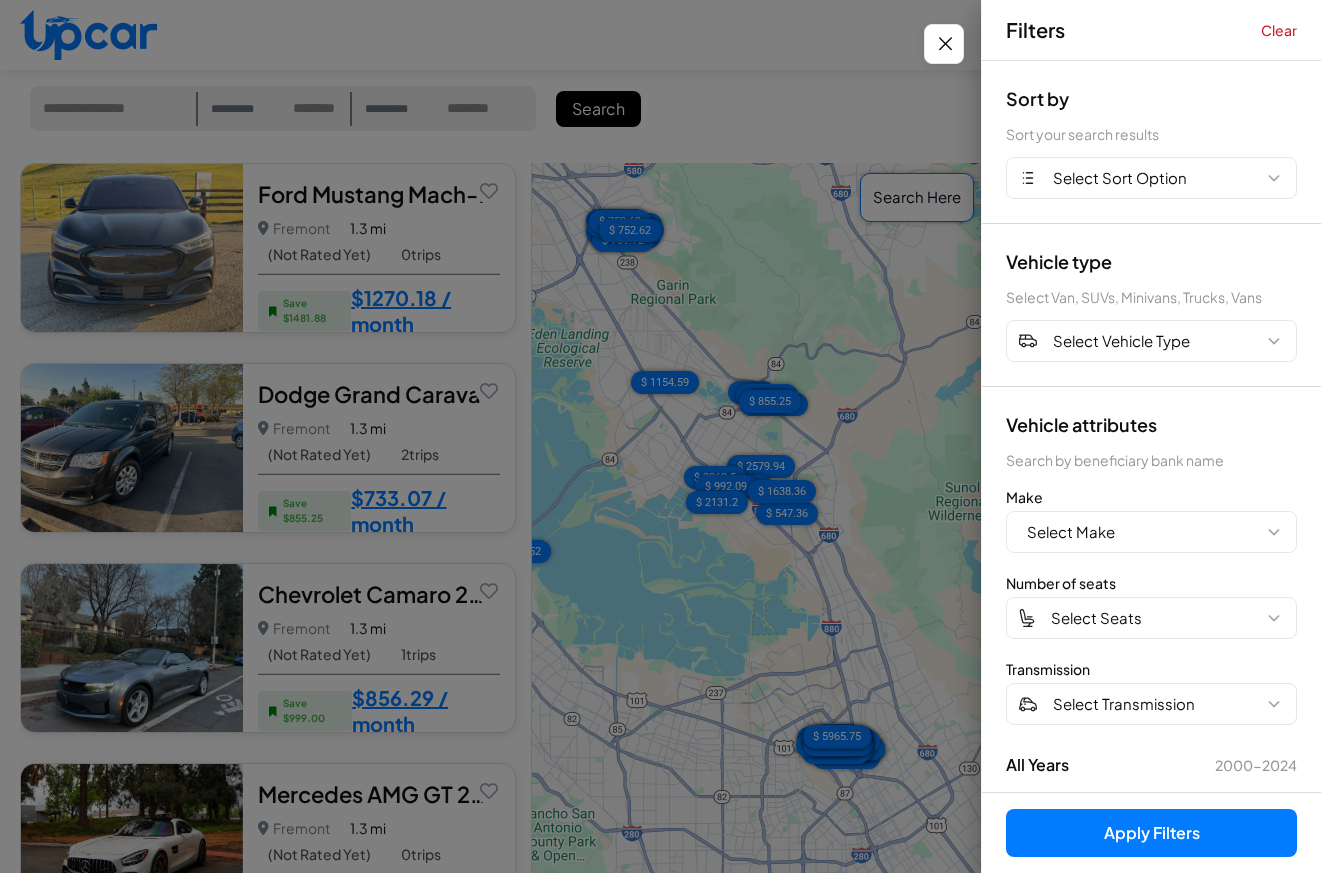 click on "Vehicle type Select Van, SUVs, Minivans, Trucks, Vans Select Vehicle Type" at bounding box center (1151, 305) 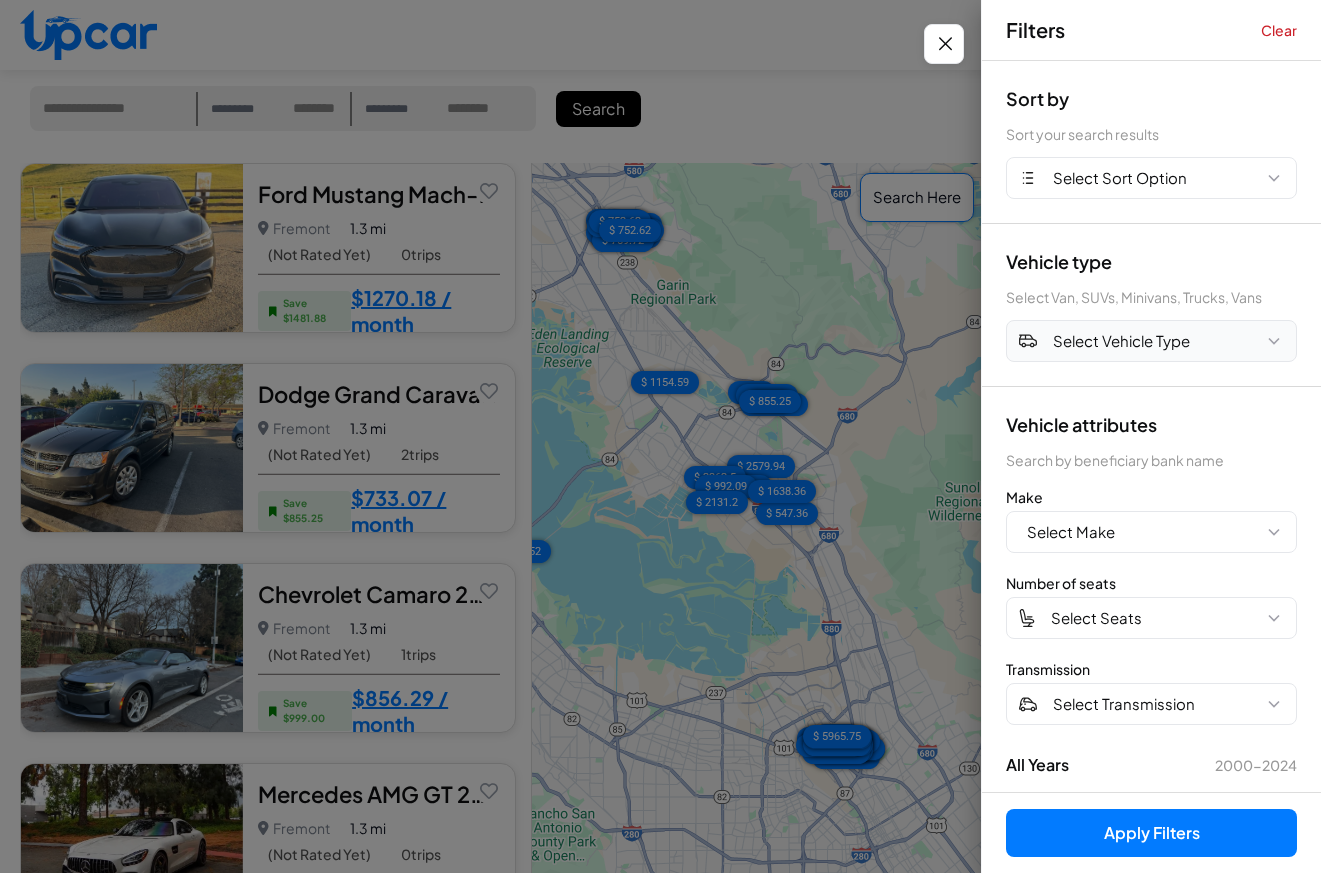 click on "Select Vehicle Type" at bounding box center [1121, 341] 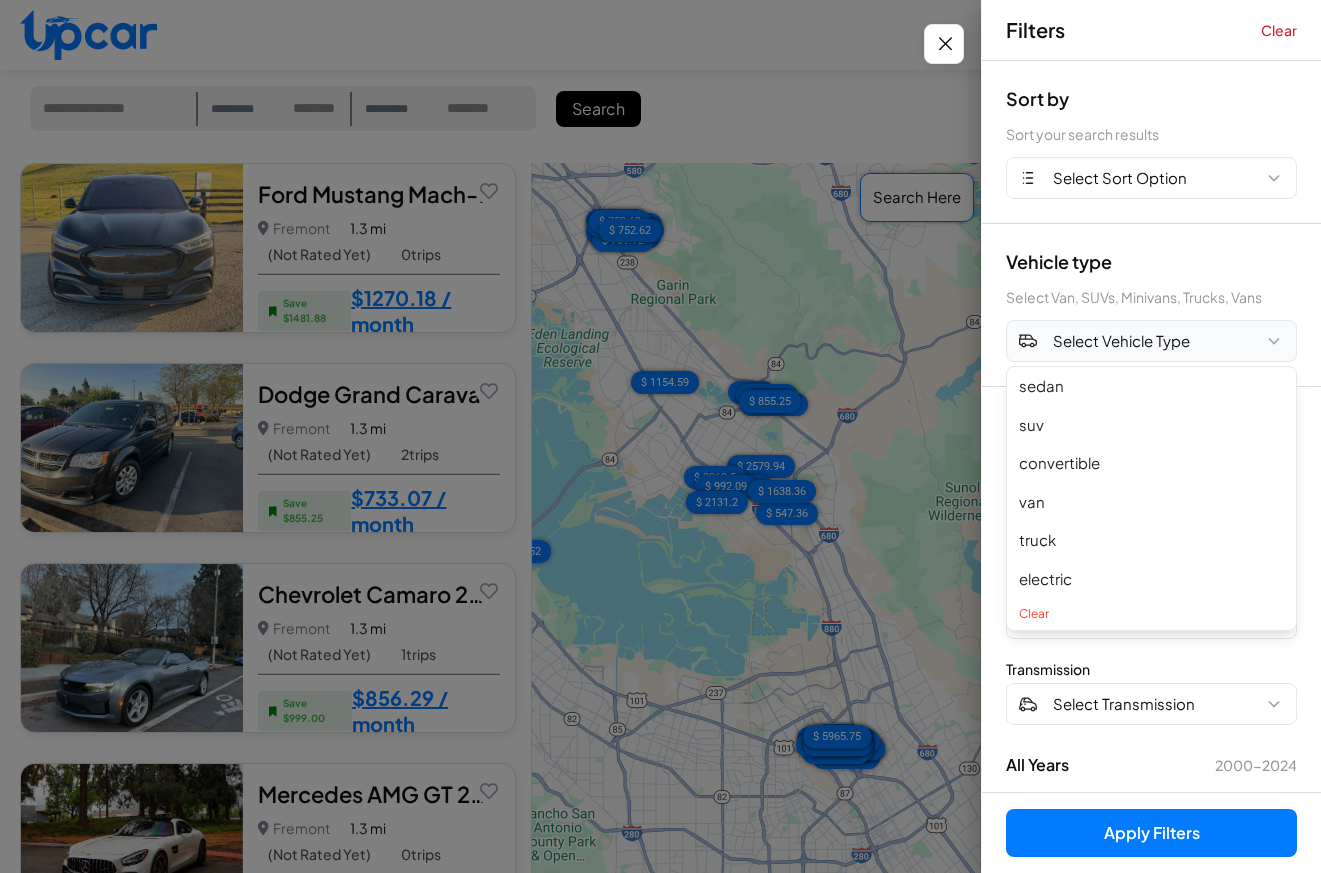 click on "Select Vehicle Type" at bounding box center (1121, 341) 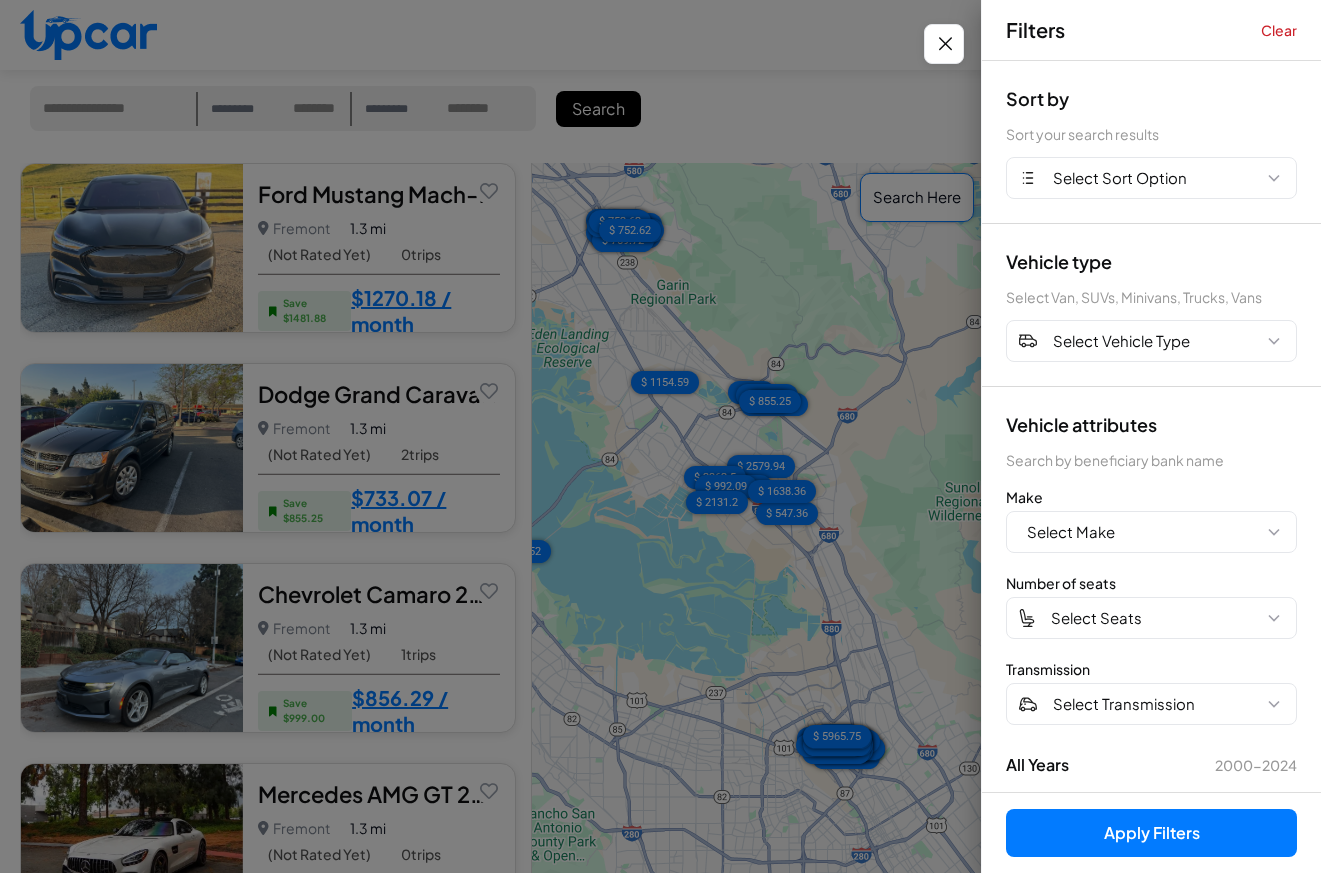 click on "Make Select Make" at bounding box center [1151, 520] 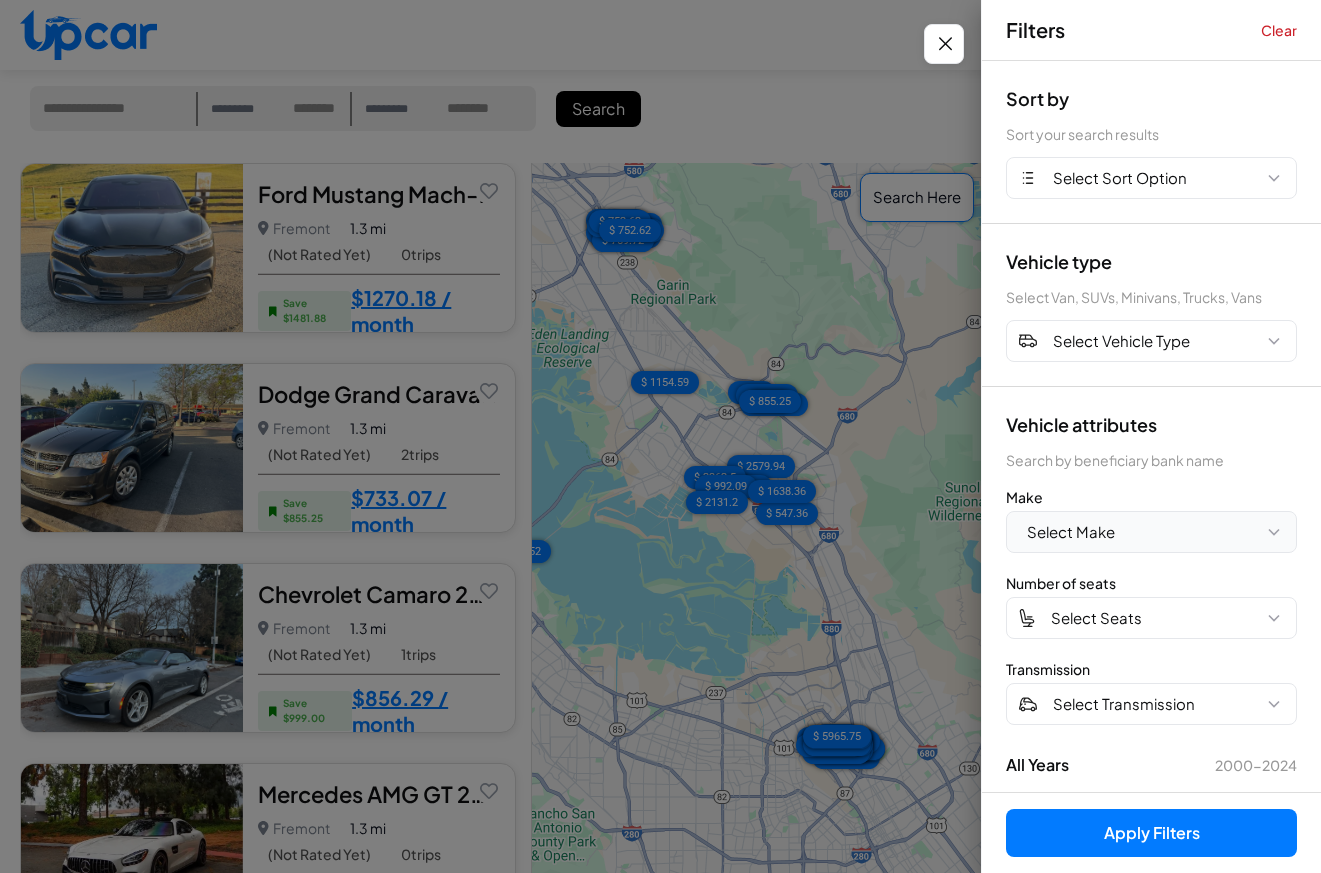 click on "Select Make" at bounding box center [1151, 532] 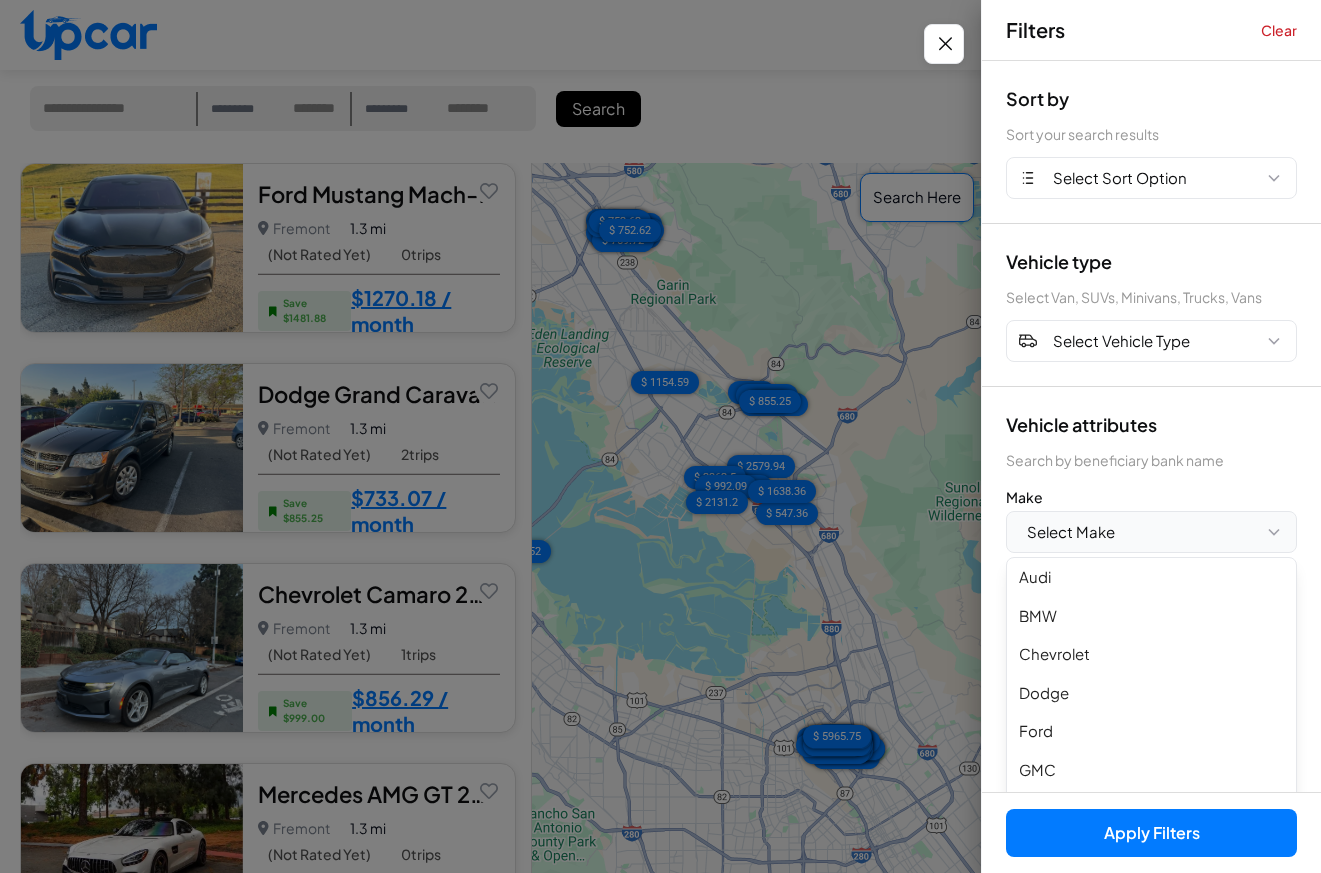 click on "Select Make" at bounding box center [1151, 532] 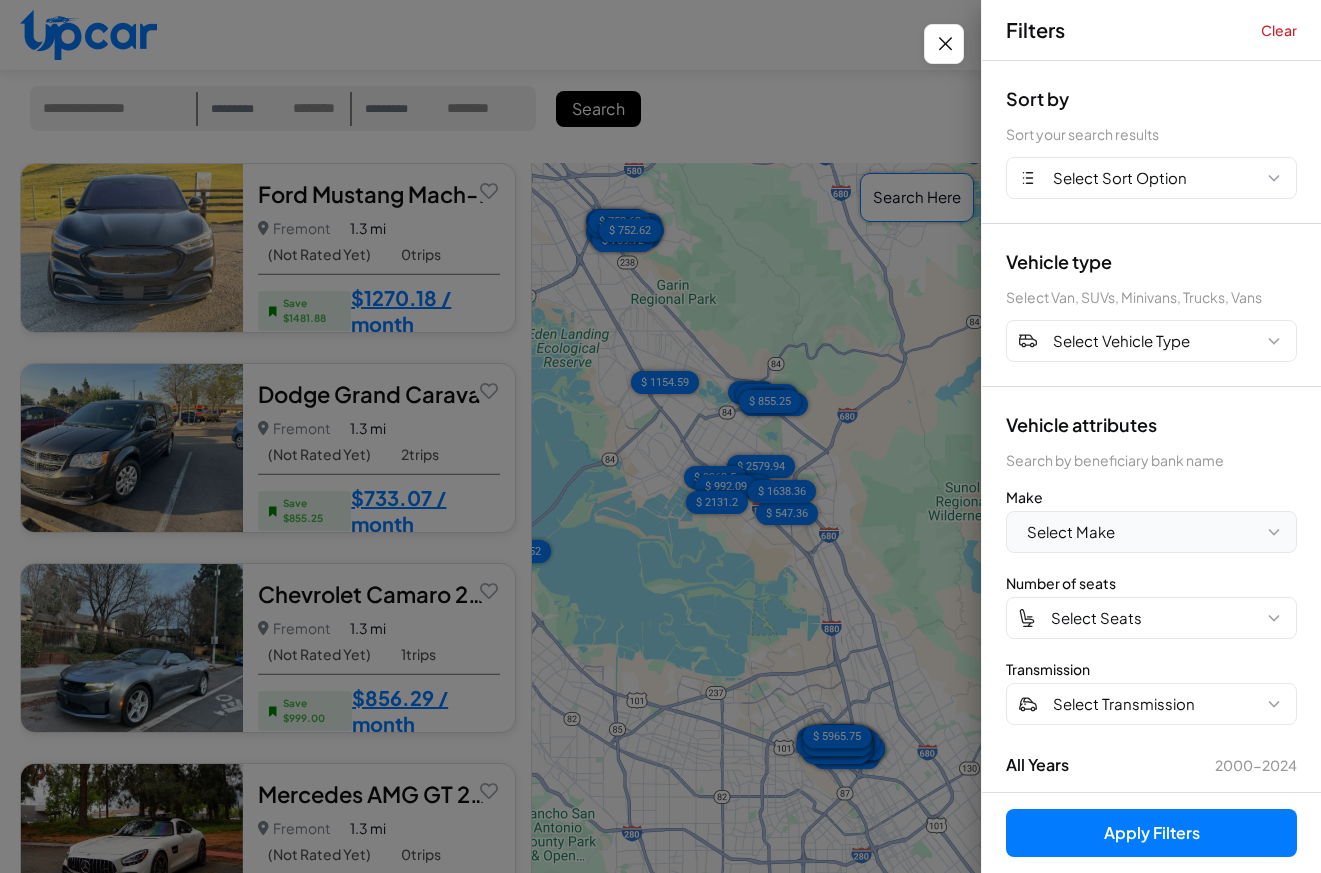 click on "Select Make" at bounding box center [1151, 532] 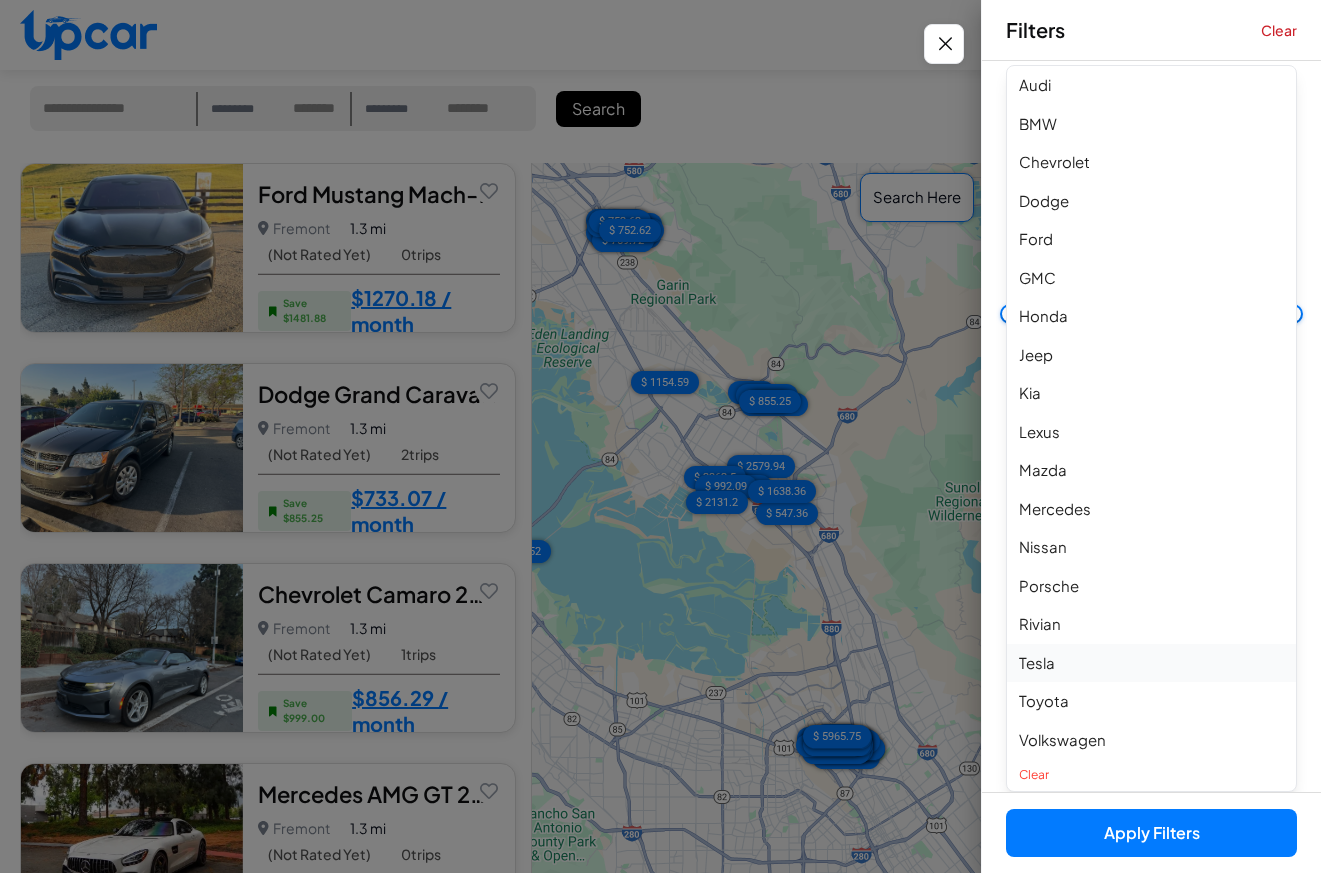 click on "Tesla" at bounding box center (1151, 663) 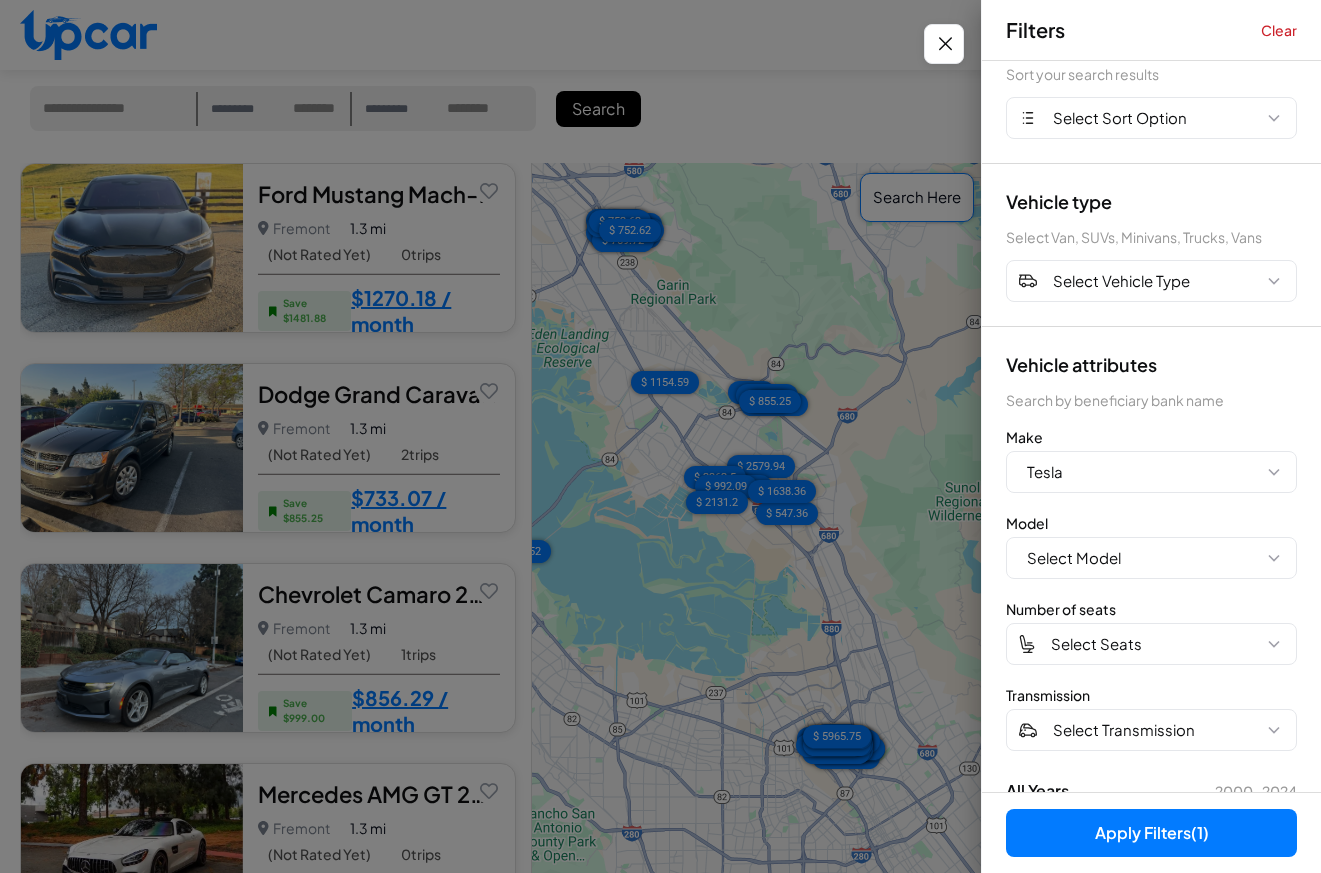 scroll, scrollTop: 146, scrollLeft: 0, axis: vertical 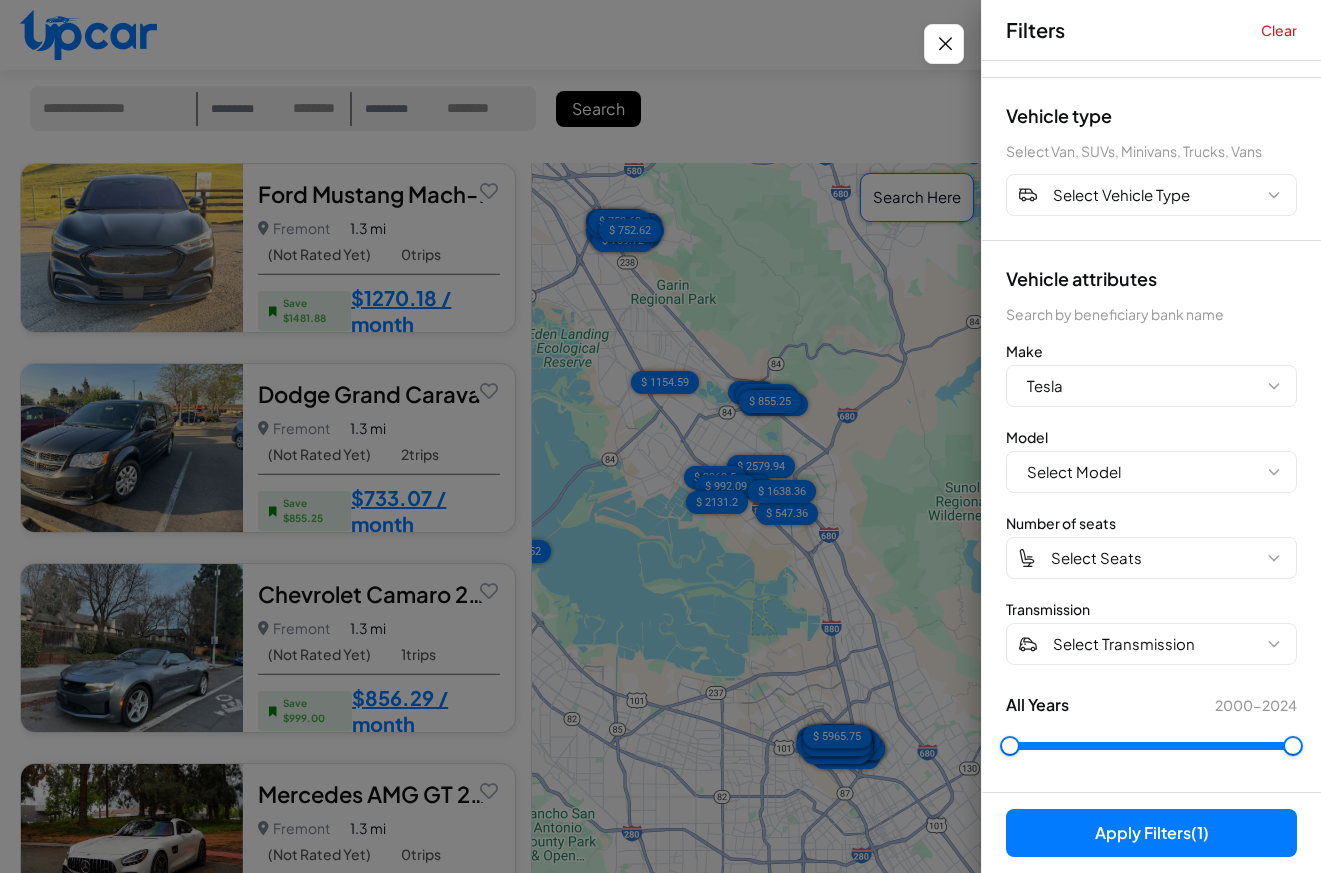 click on "Apply Filters  (1)" at bounding box center (1151, 833) 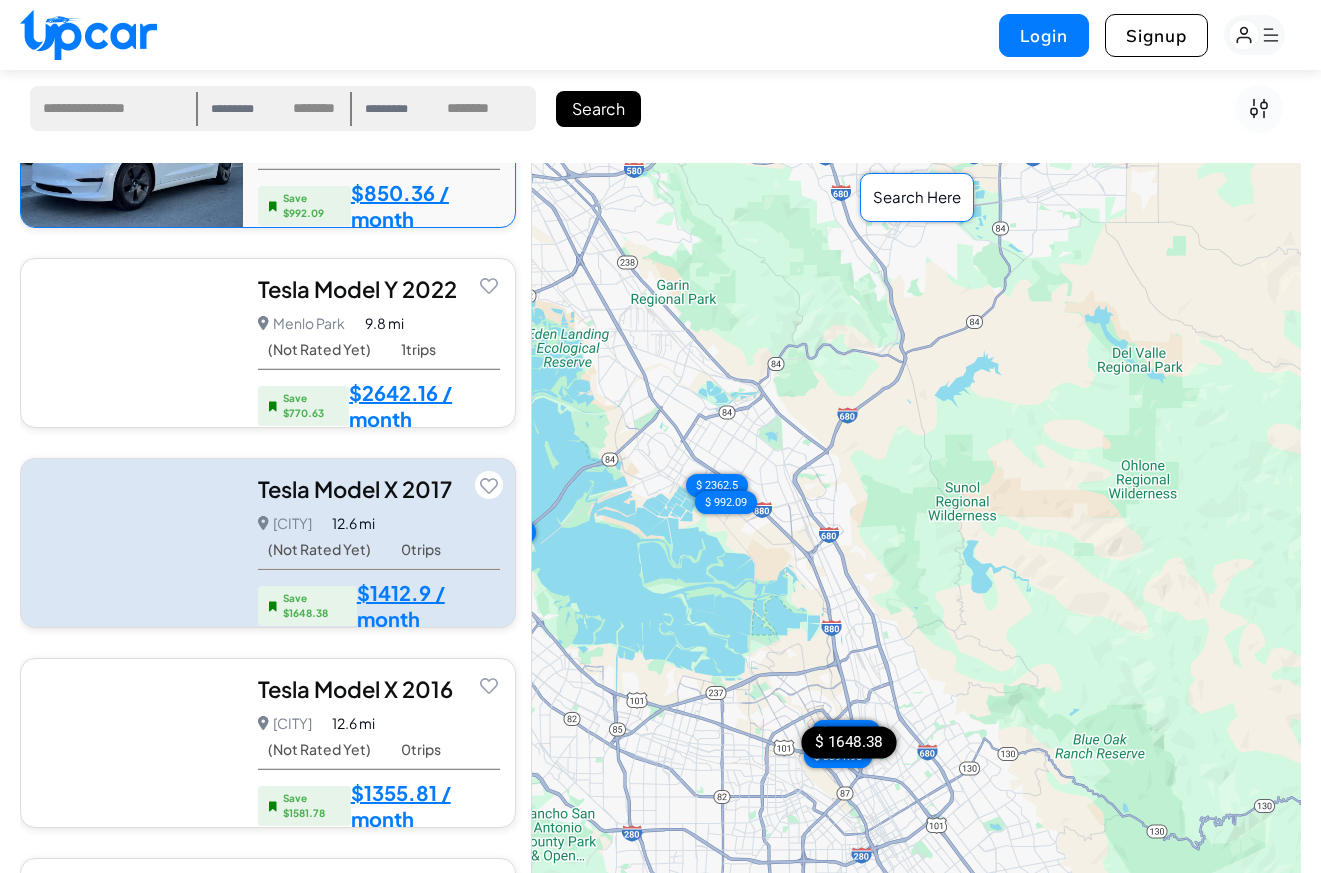 scroll, scrollTop: 507, scrollLeft: 0, axis: vertical 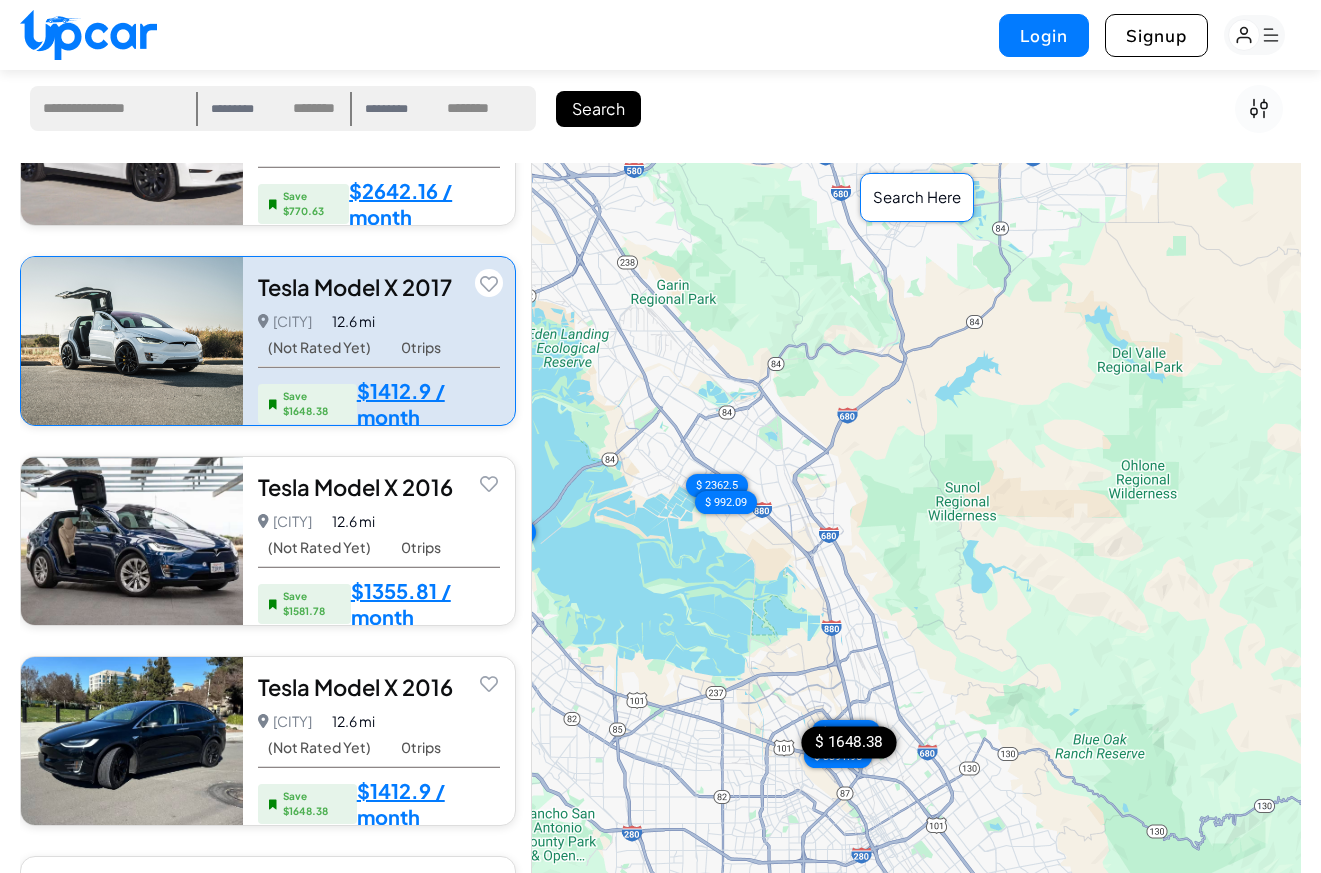 click on "San Jose San Jose • 0  trips  12.6 mi" at bounding box center (379, 321) 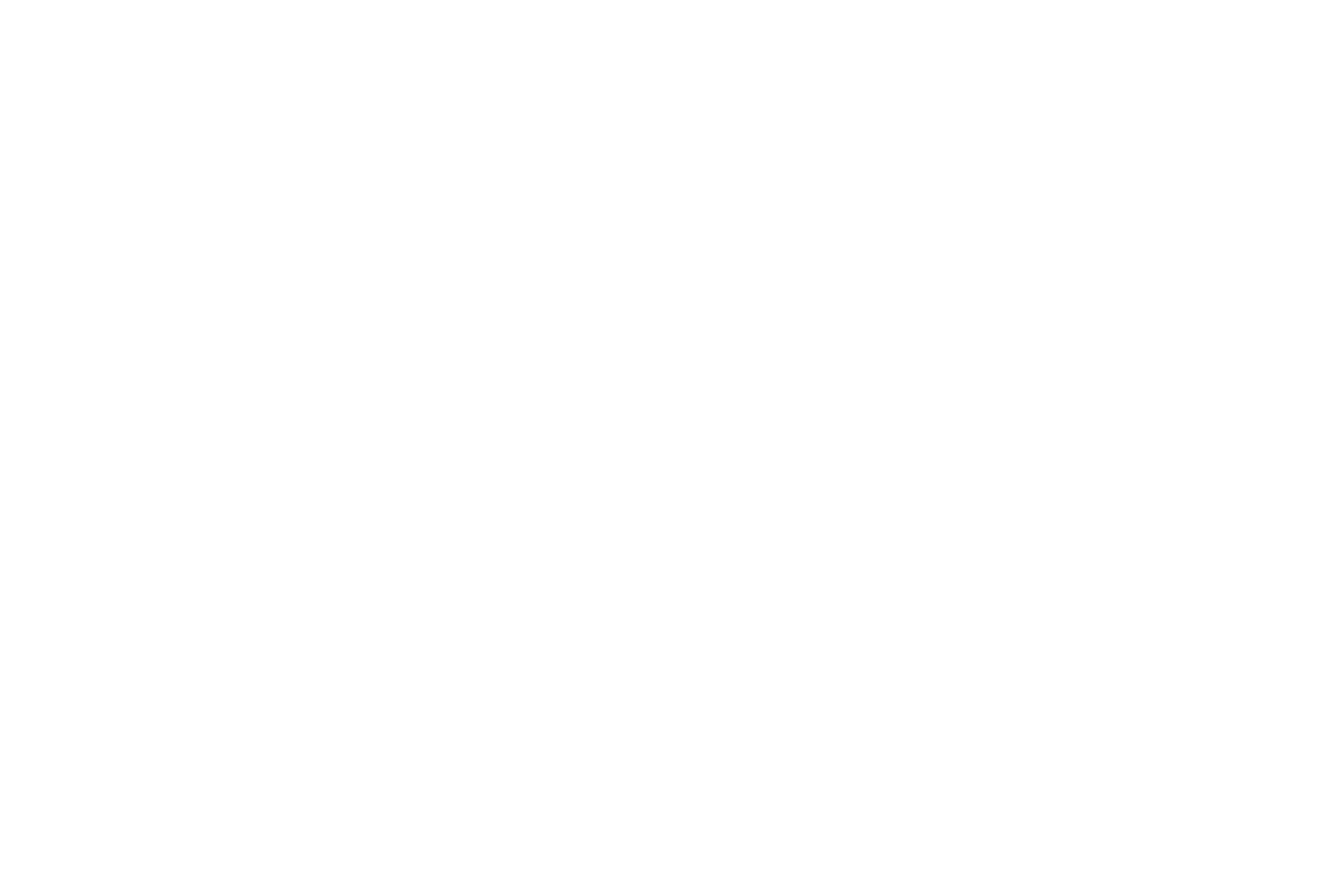 scroll, scrollTop: 0, scrollLeft: 0, axis: both 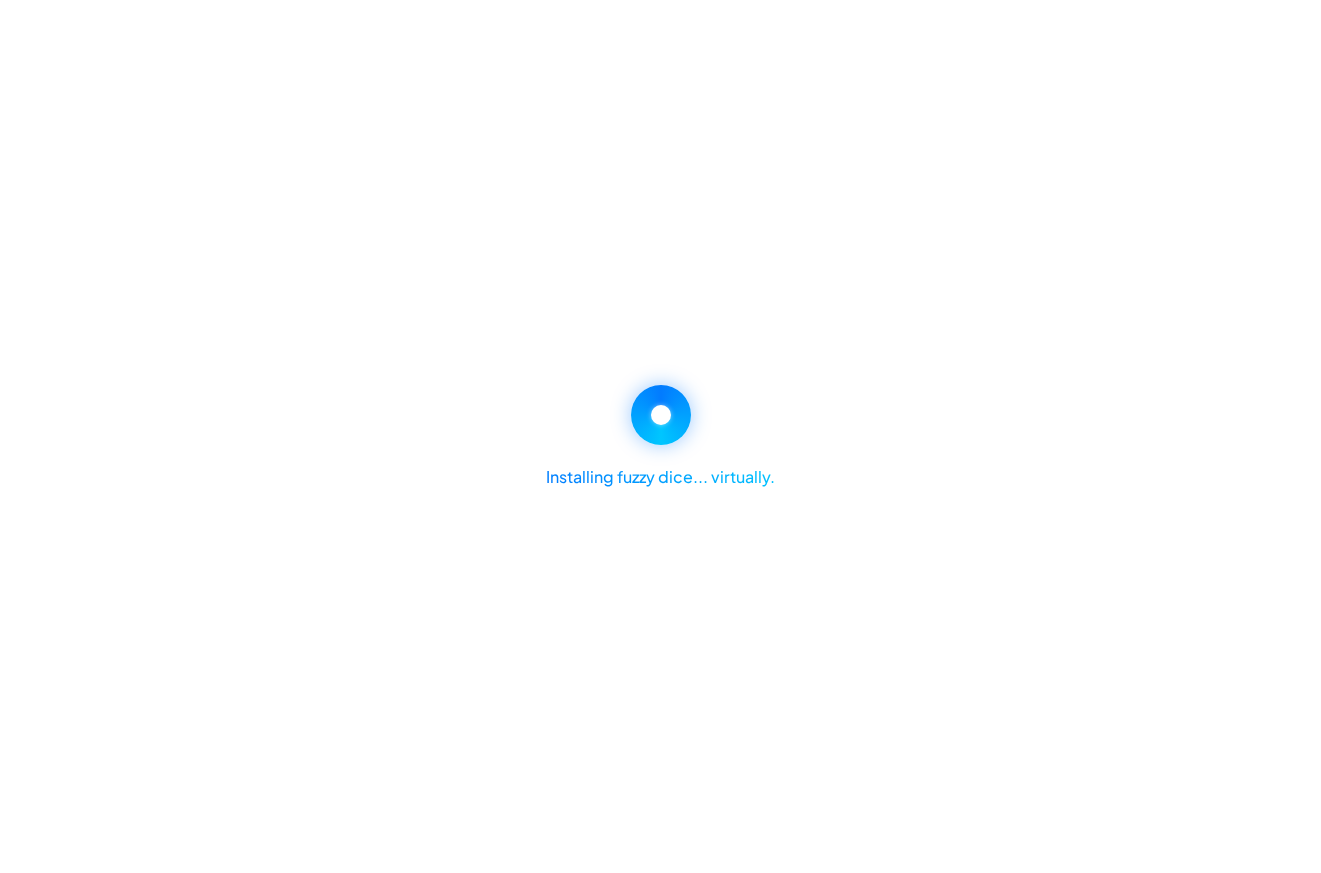select on "********" 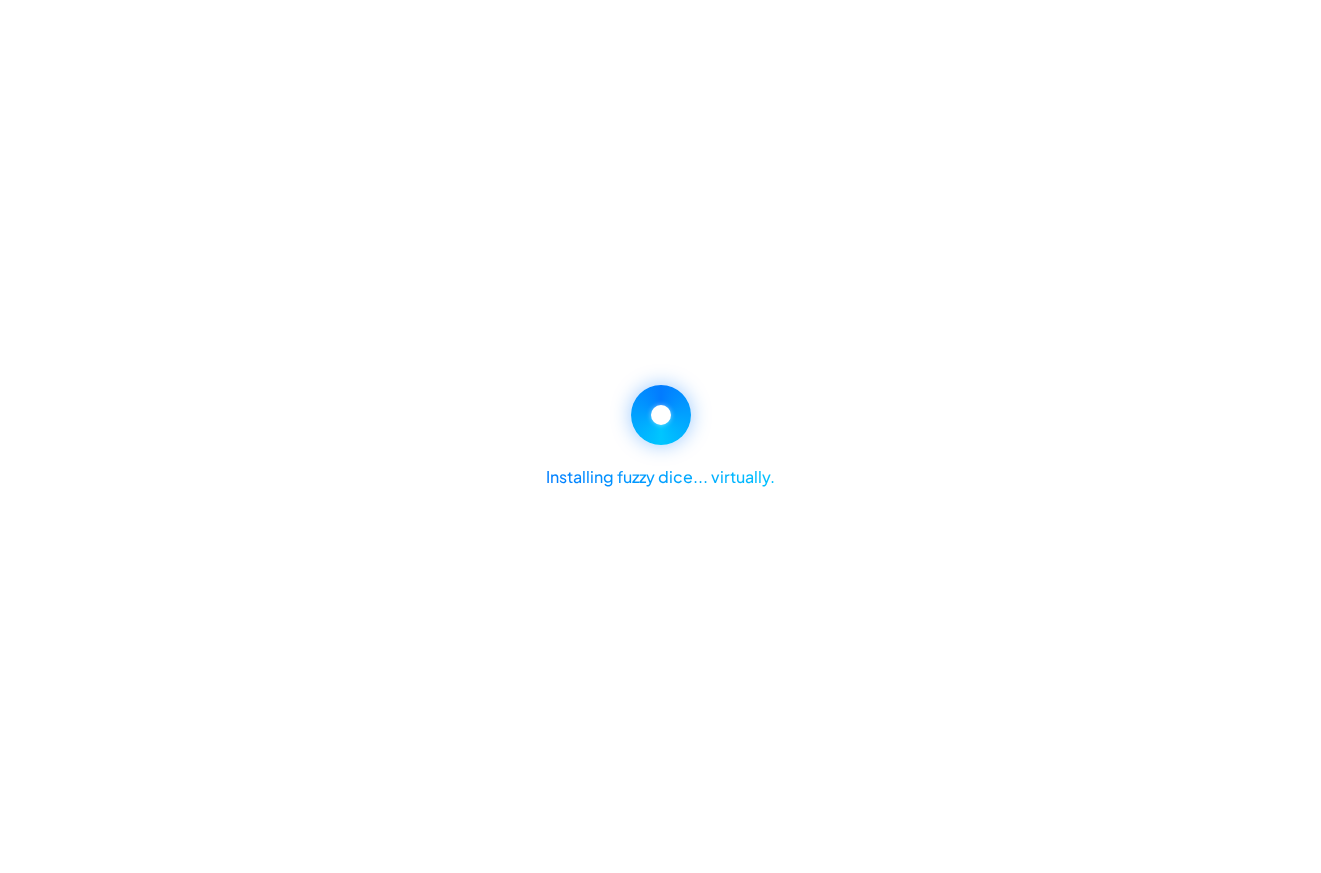 select on "********" 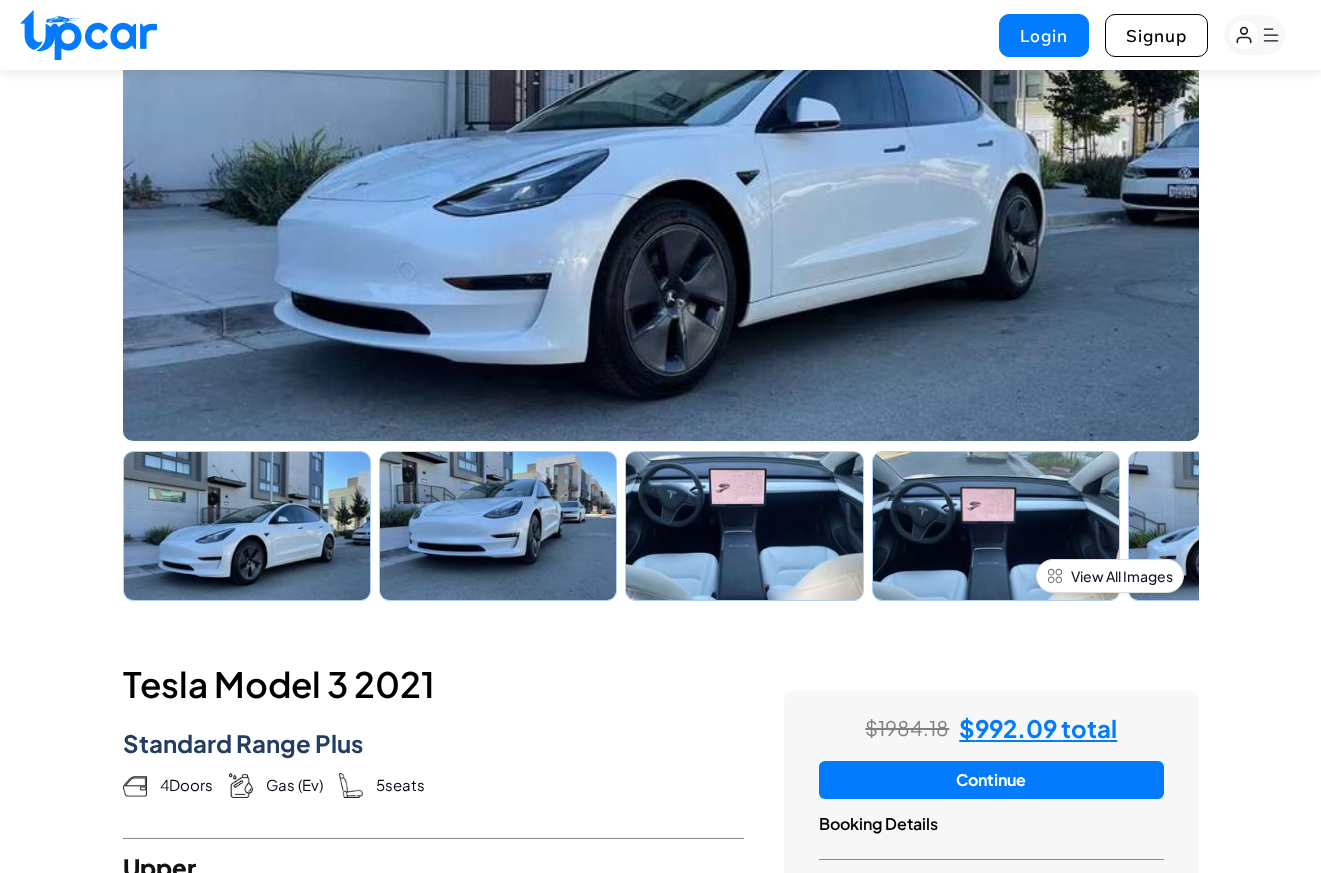 scroll, scrollTop: 360, scrollLeft: 0, axis: vertical 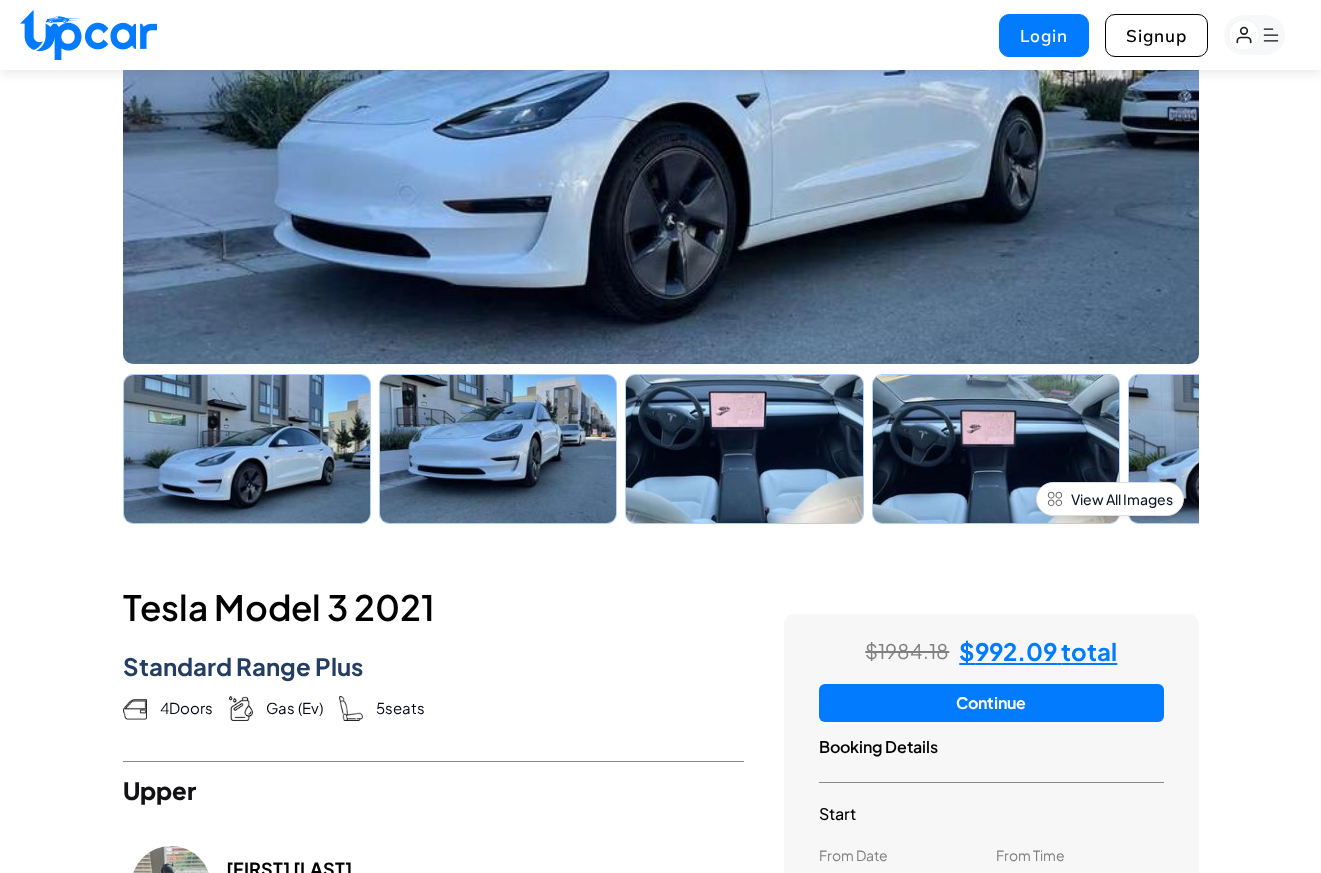 click at bounding box center (498, 449) 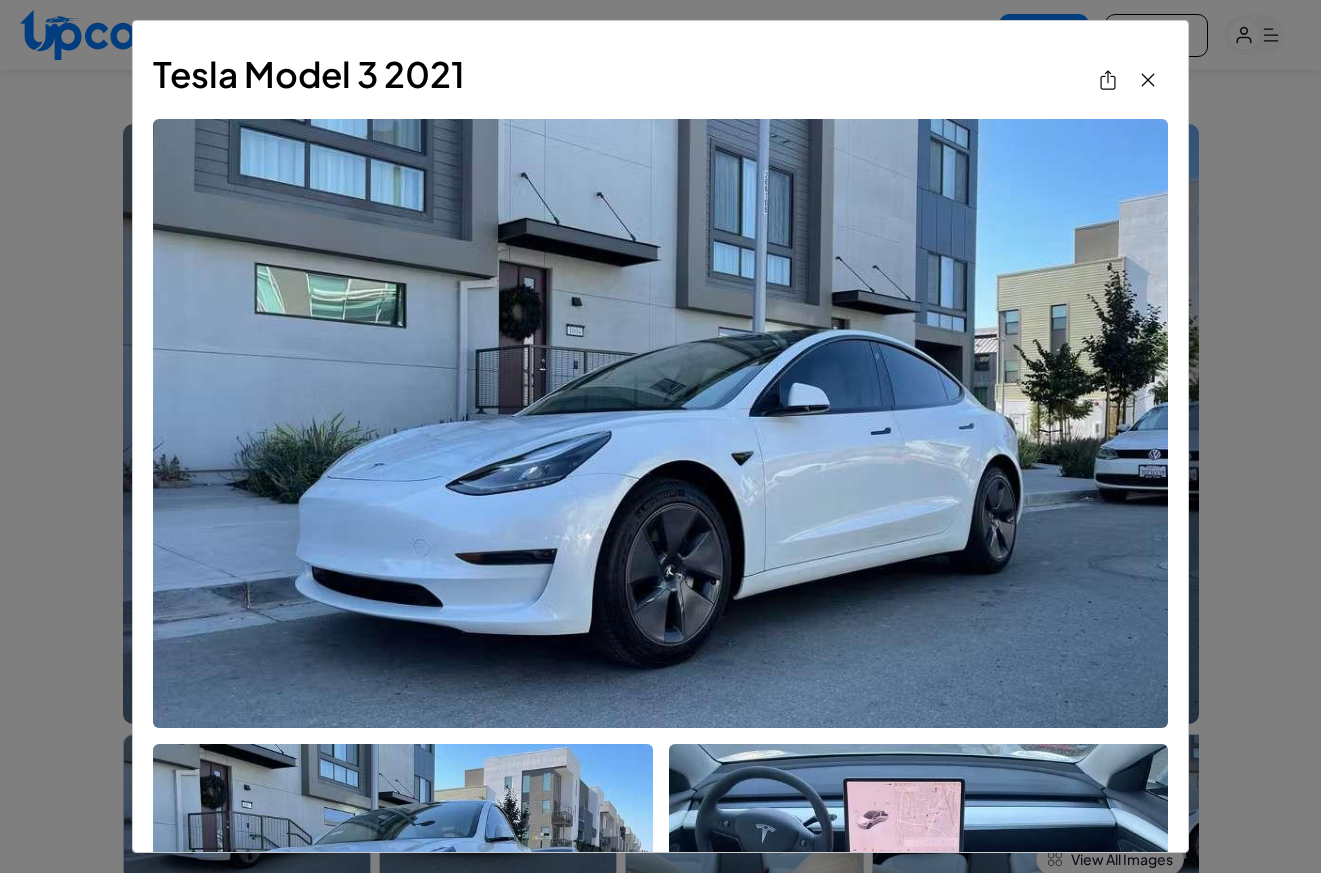 click at bounding box center (1148, 80) 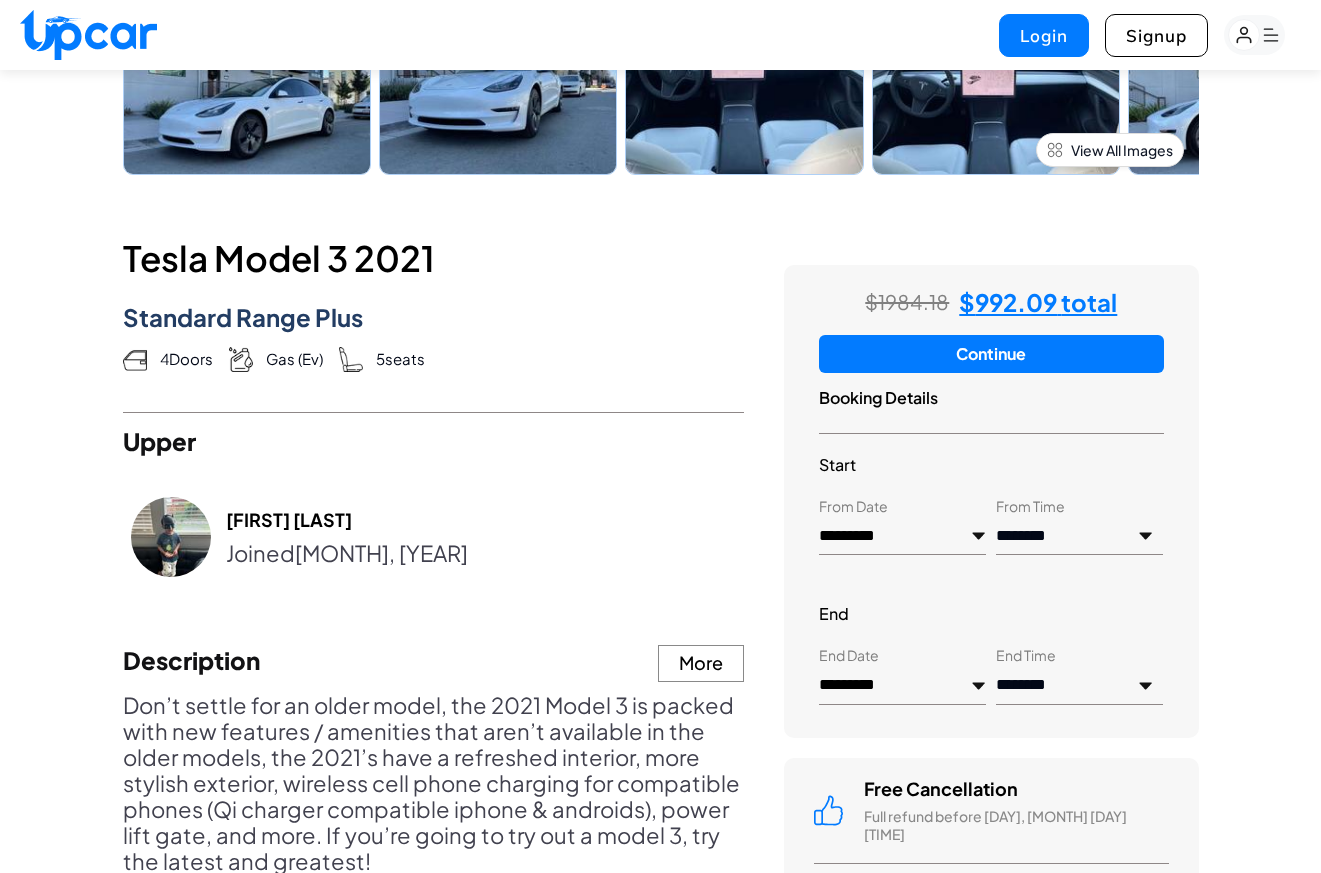 scroll, scrollTop: 712, scrollLeft: 0, axis: vertical 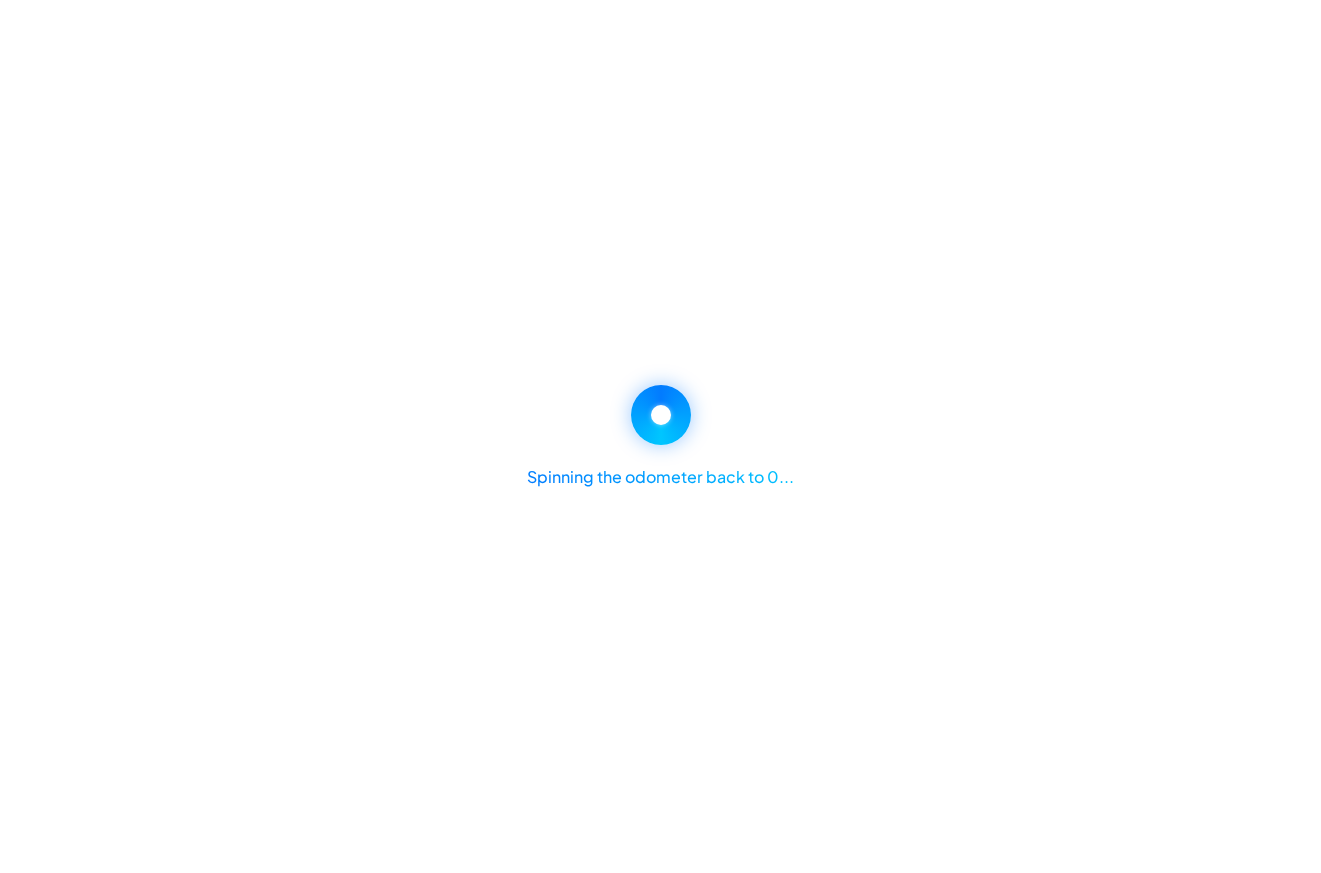 select on "********" 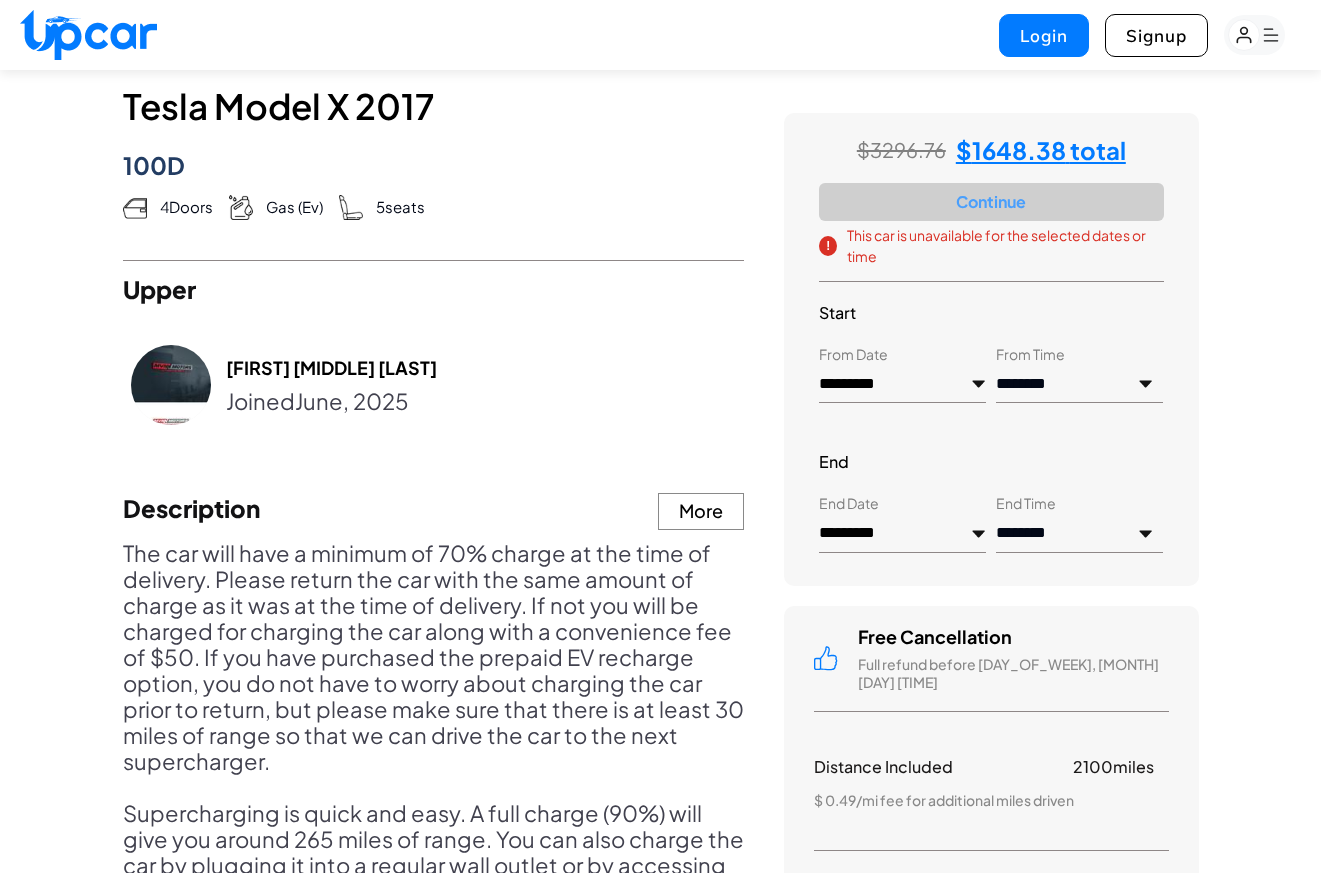 scroll, scrollTop: 900, scrollLeft: 0, axis: vertical 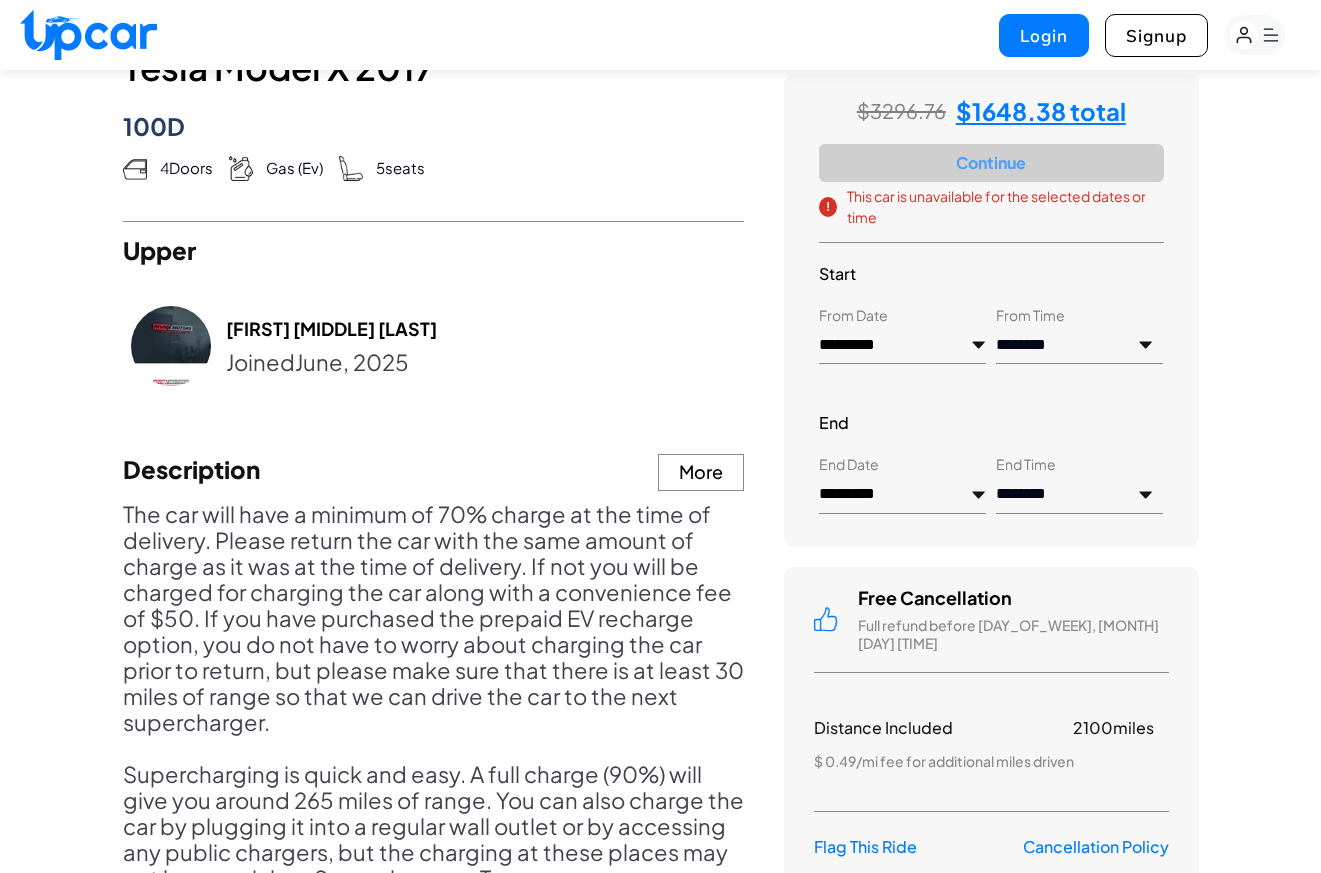click on "*********" at bounding box center (902, 495) 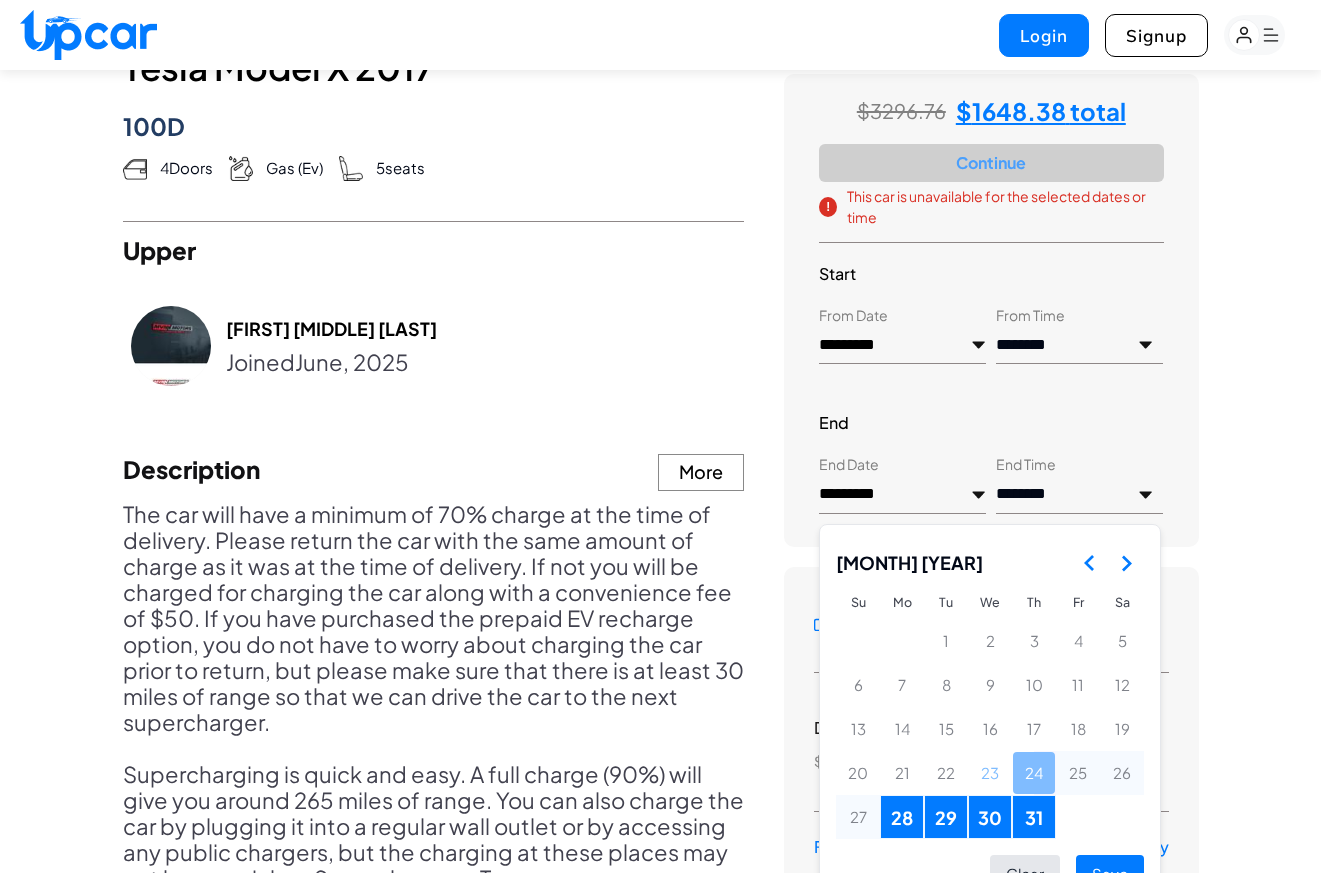 click 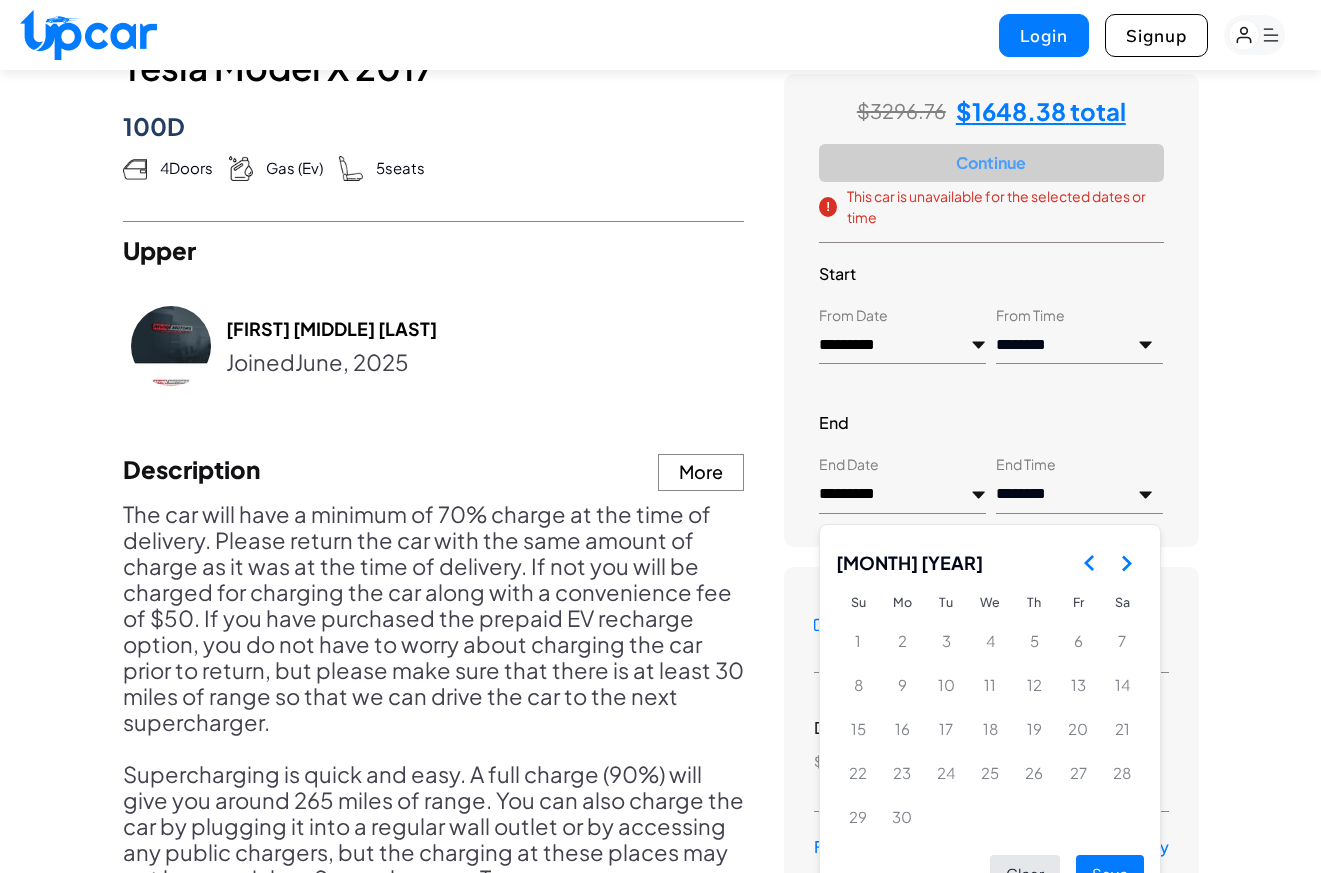 click 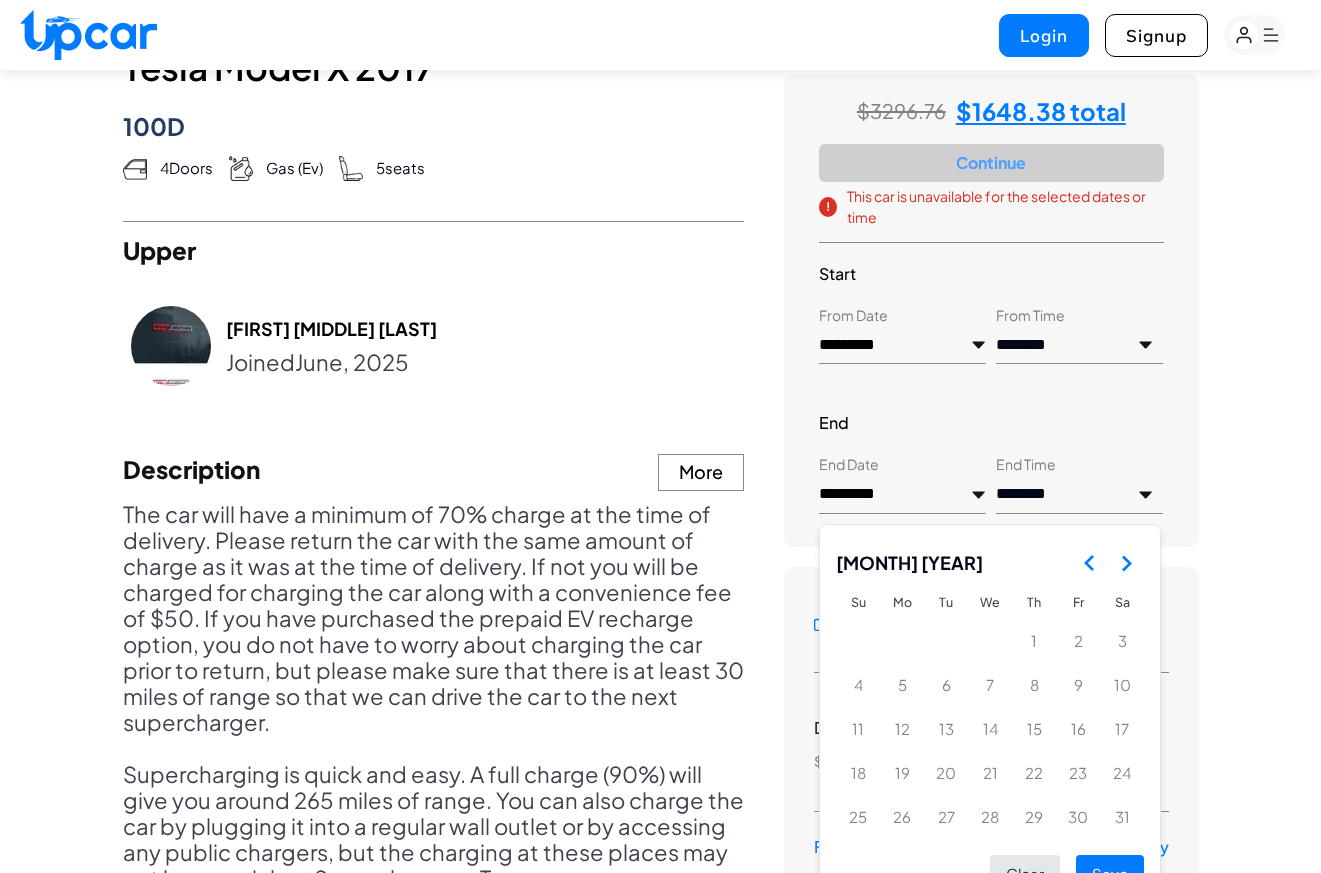 click at bounding box center [1126, 563] 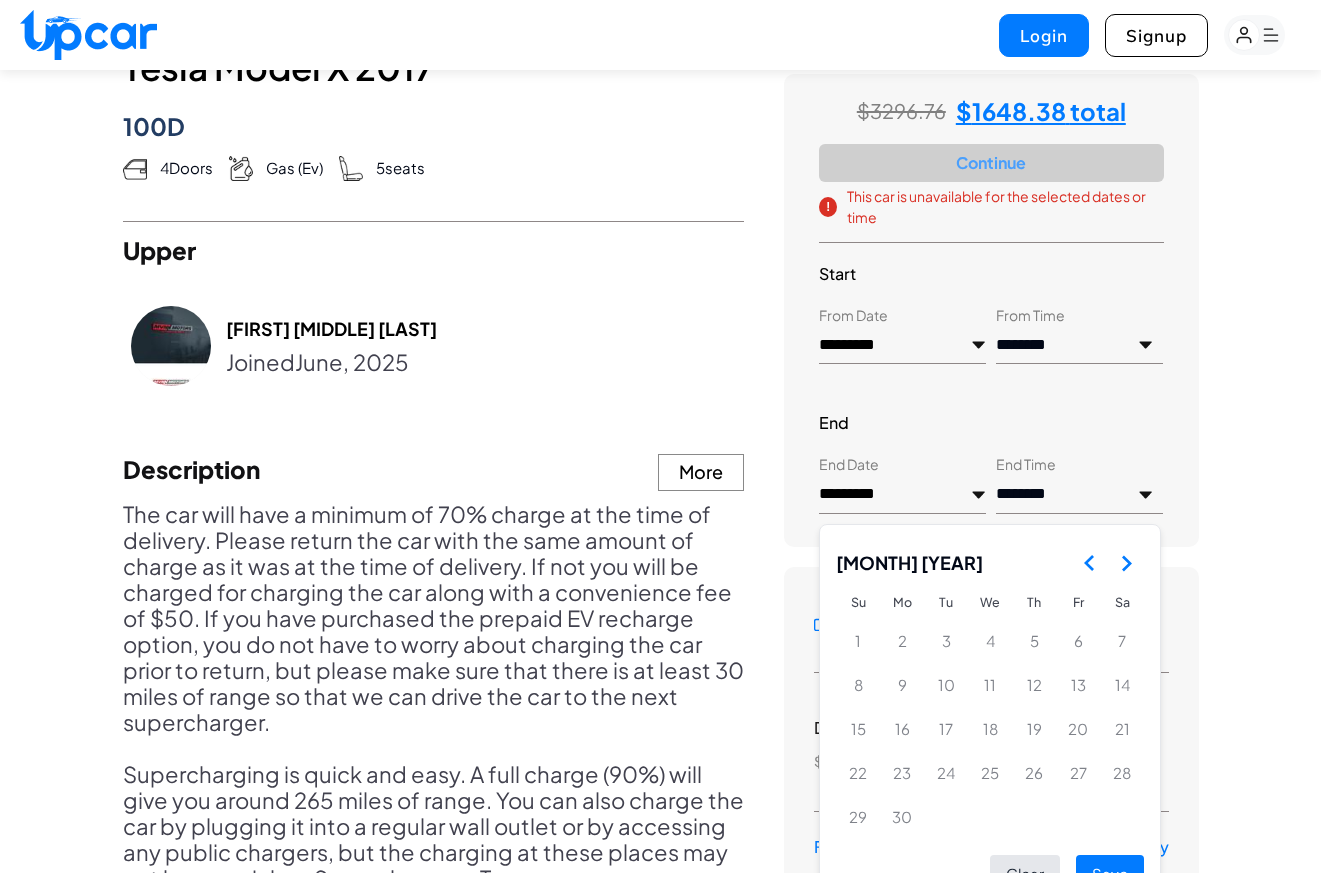 click at bounding box center [1126, 563] 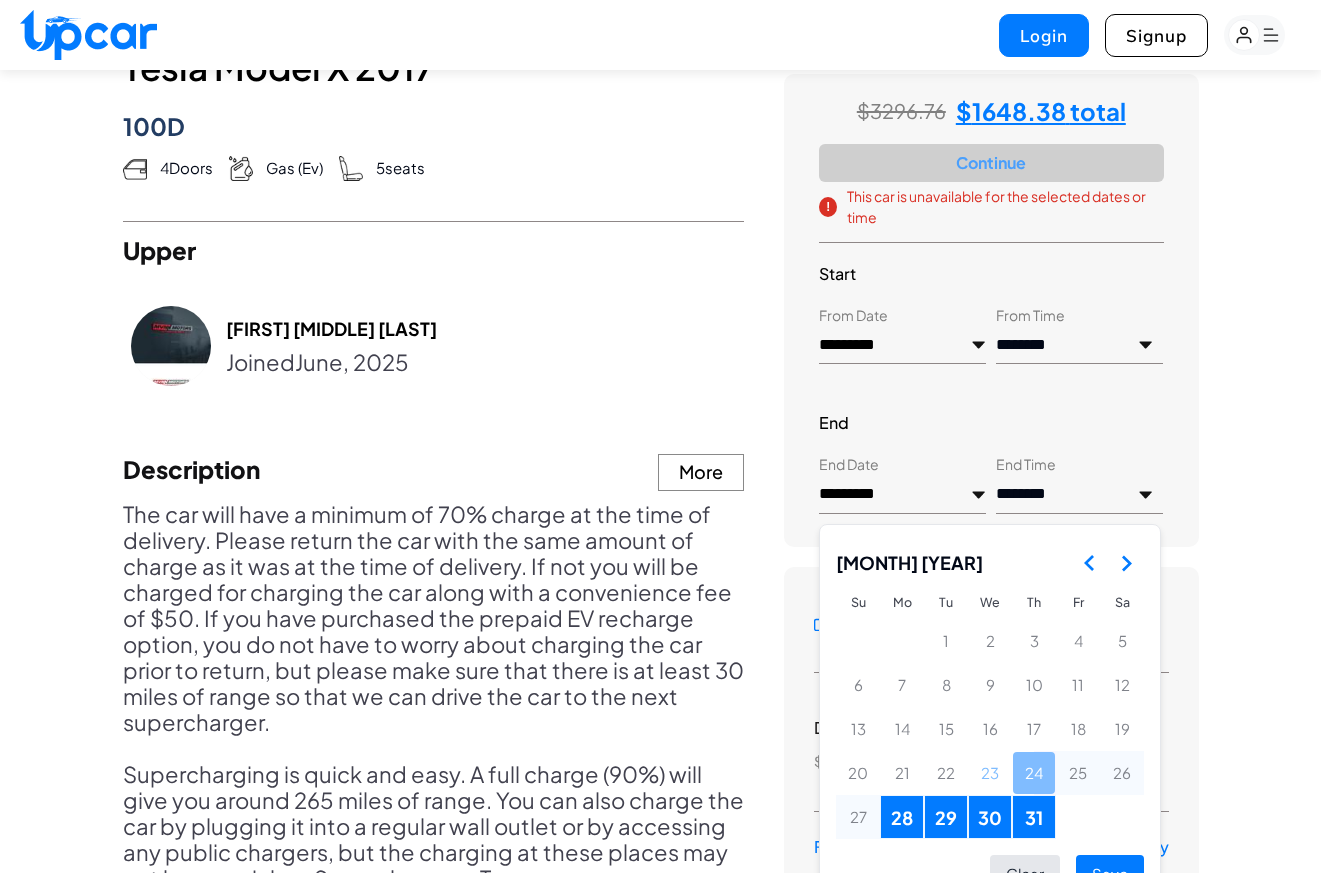 click on "29" at bounding box center (946, 817) 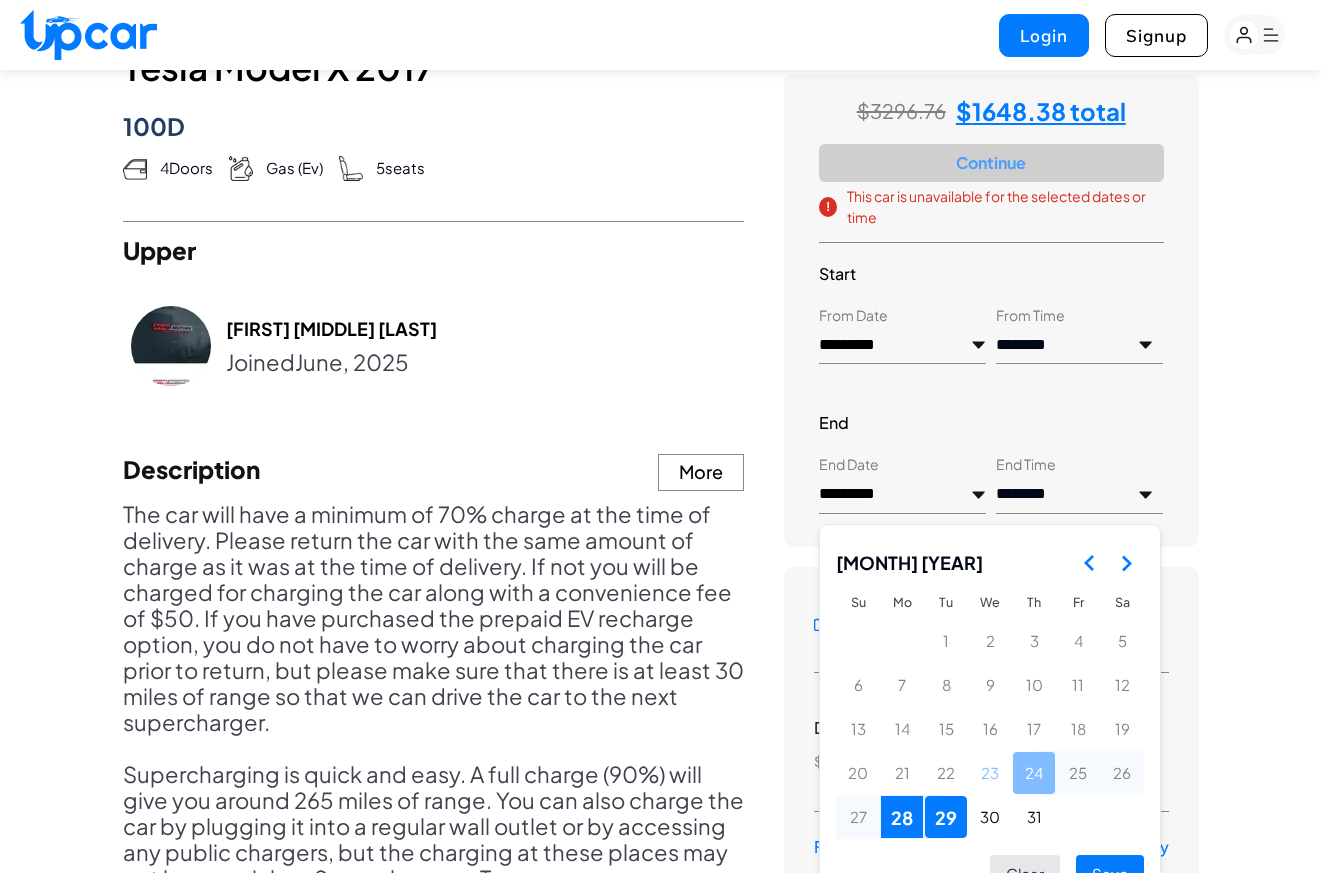 scroll, scrollTop: 974, scrollLeft: 0, axis: vertical 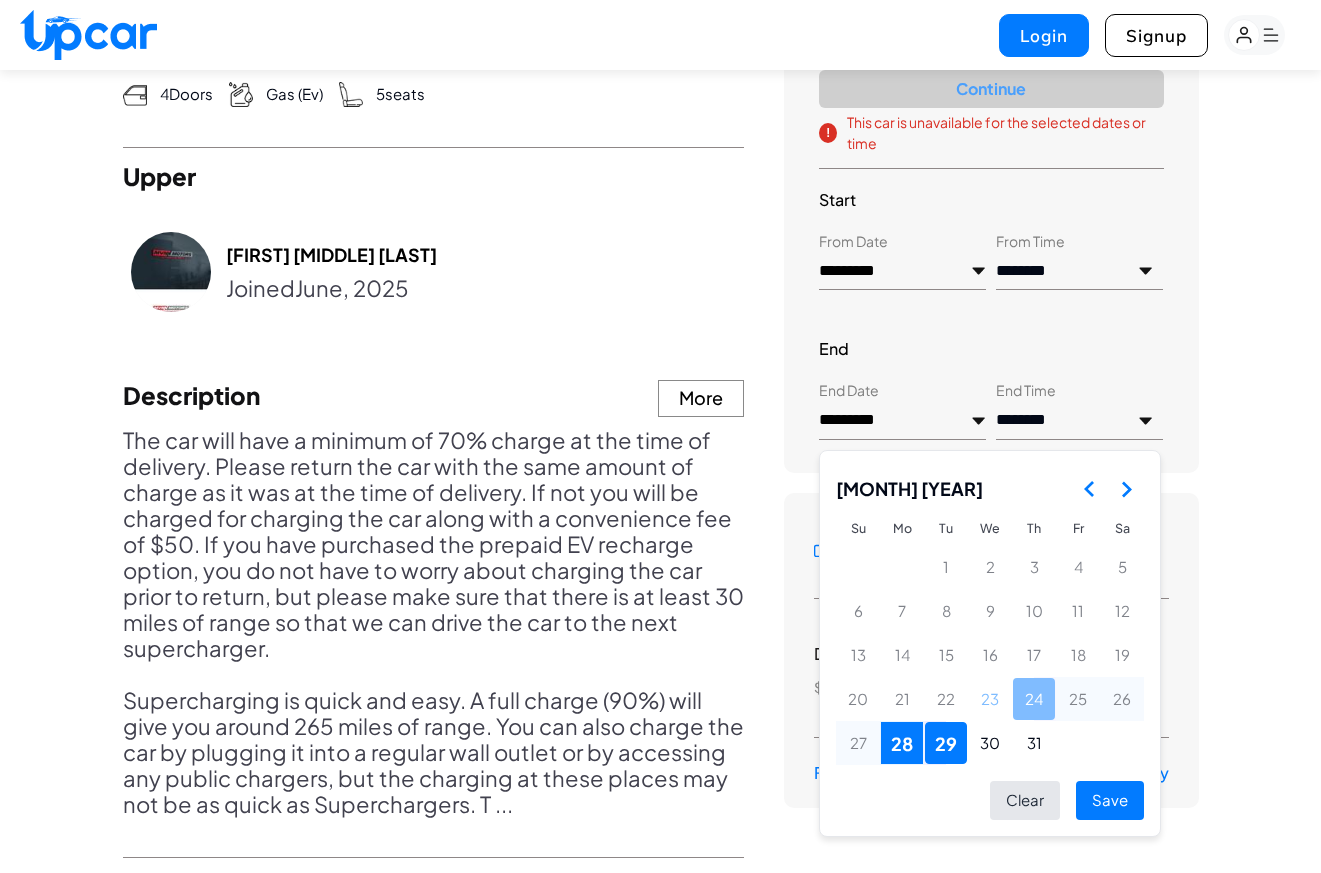 click on "Save" at bounding box center [1110, 800] 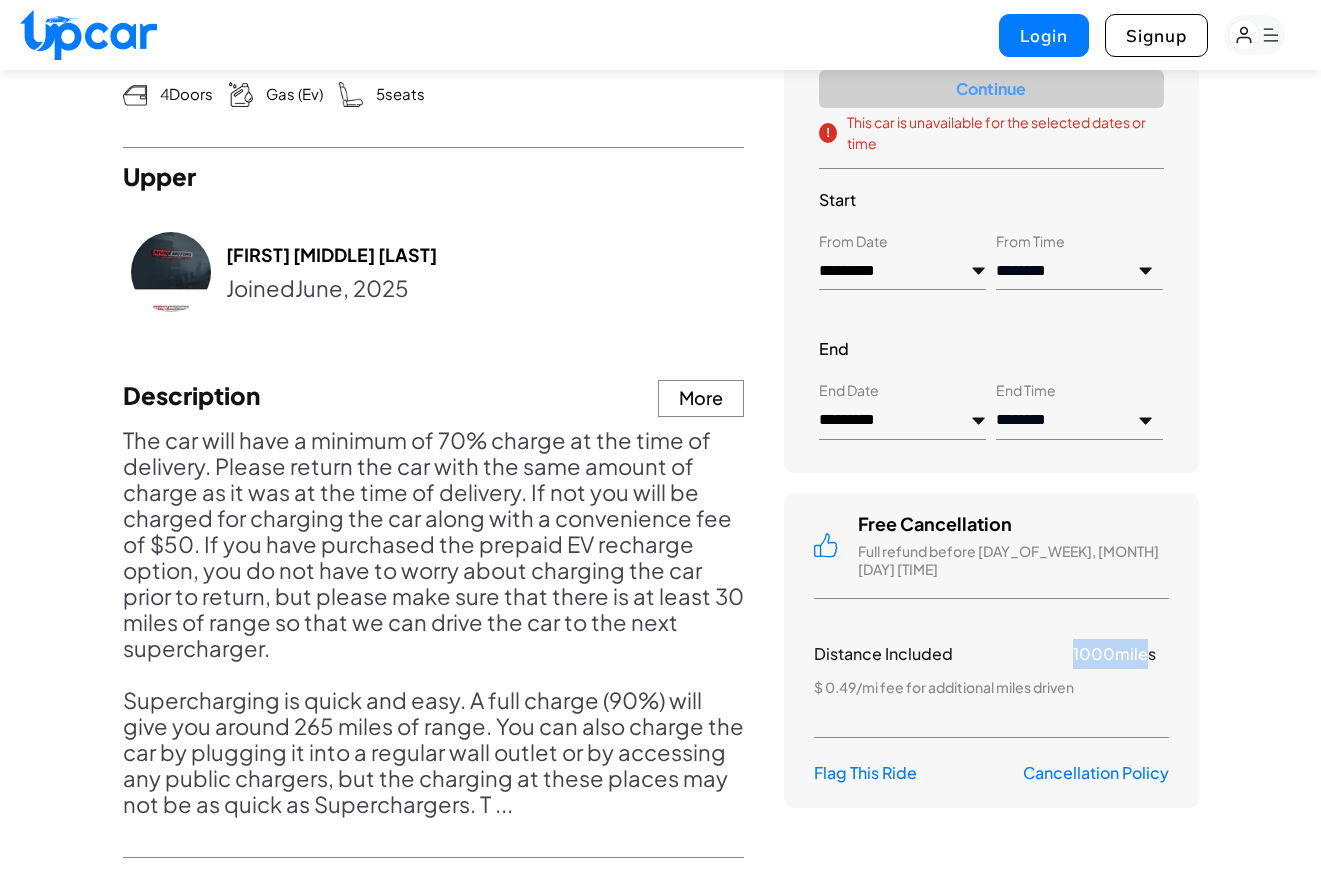 drag, startPoint x: 1044, startPoint y: 644, endPoint x: 1141, endPoint y: 645, distance: 97.00516 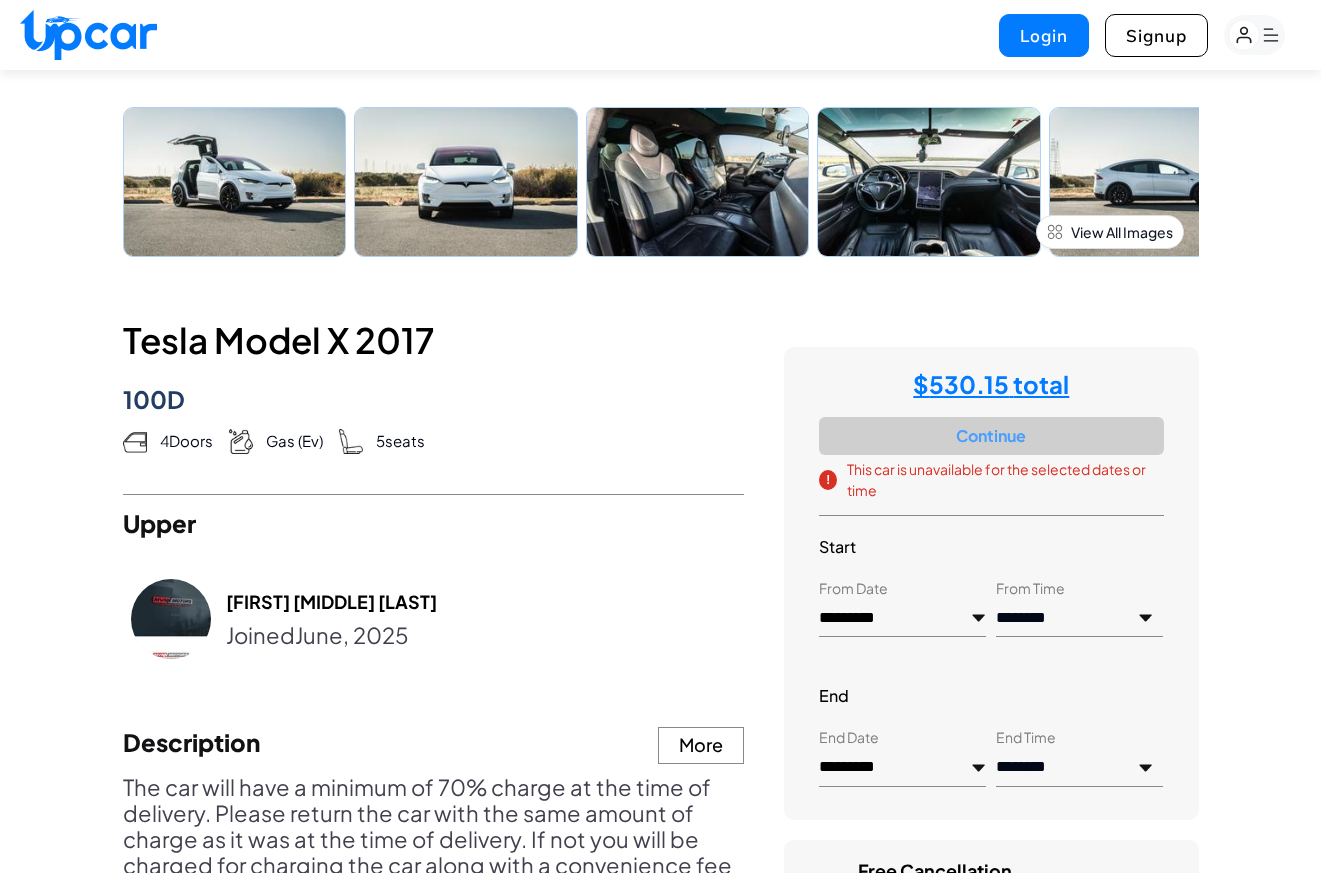 scroll, scrollTop: 651, scrollLeft: 0, axis: vertical 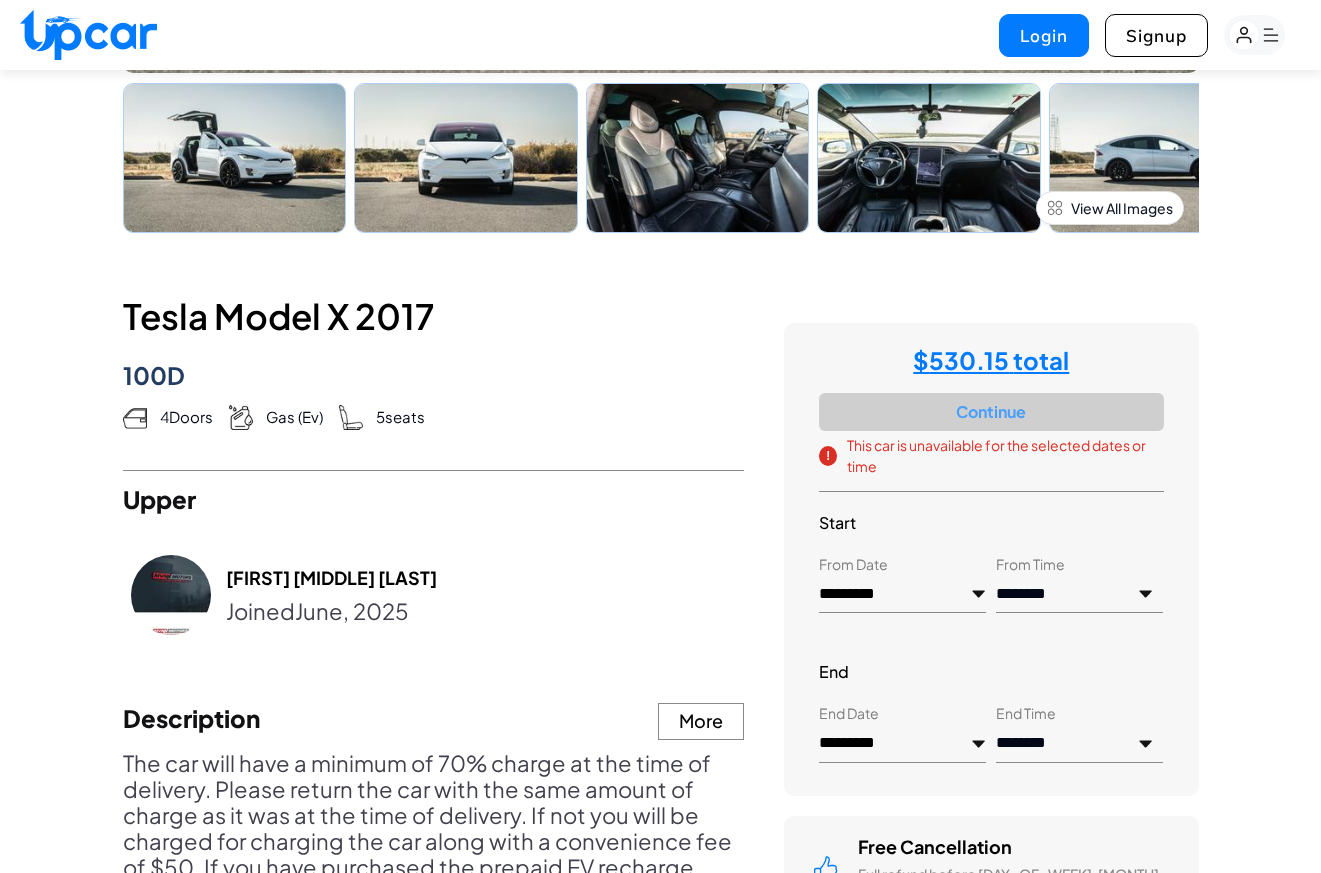 click on "Melchor Adrian Alonso" at bounding box center (331, 578) 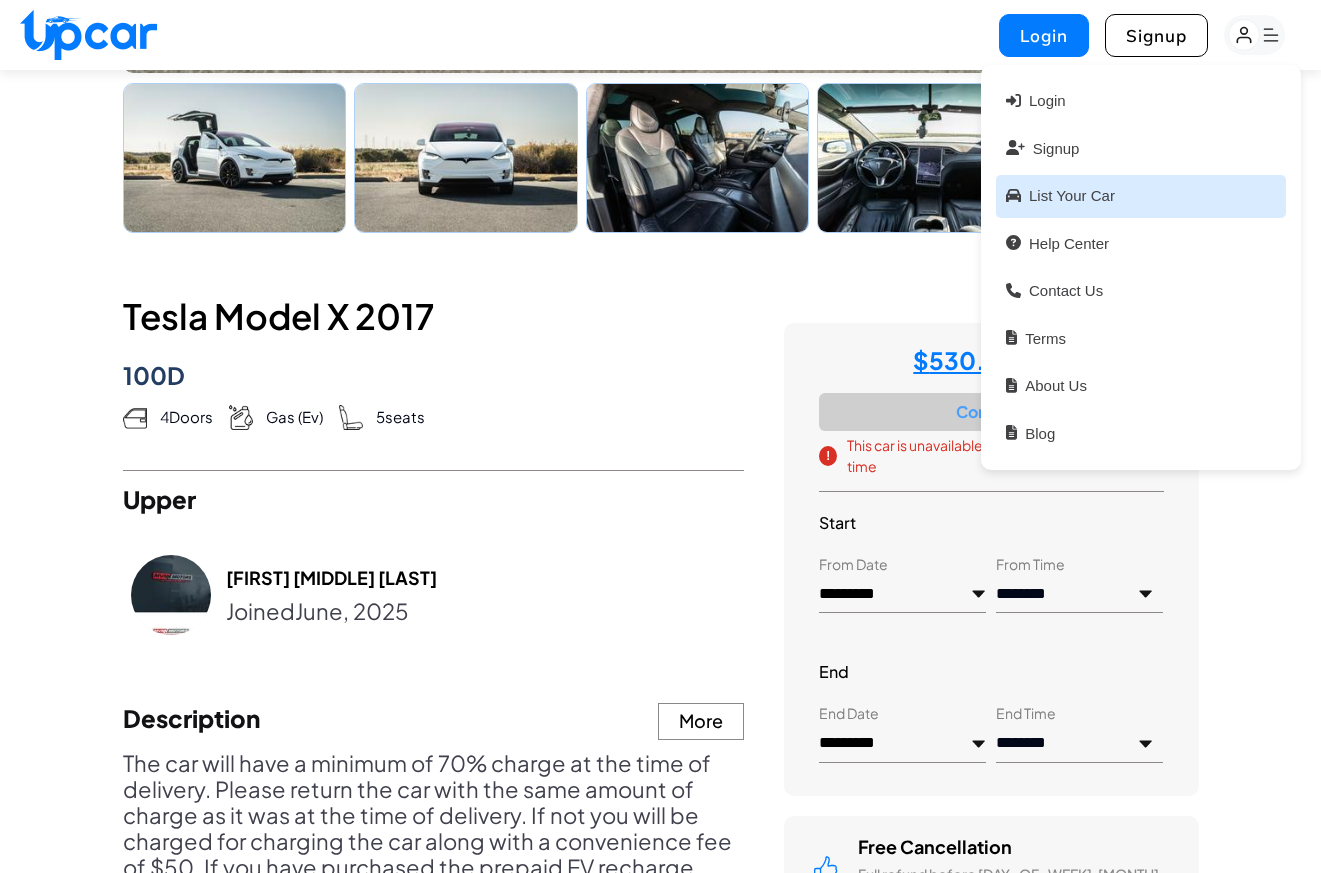 click on "List your car" at bounding box center [1141, 196] 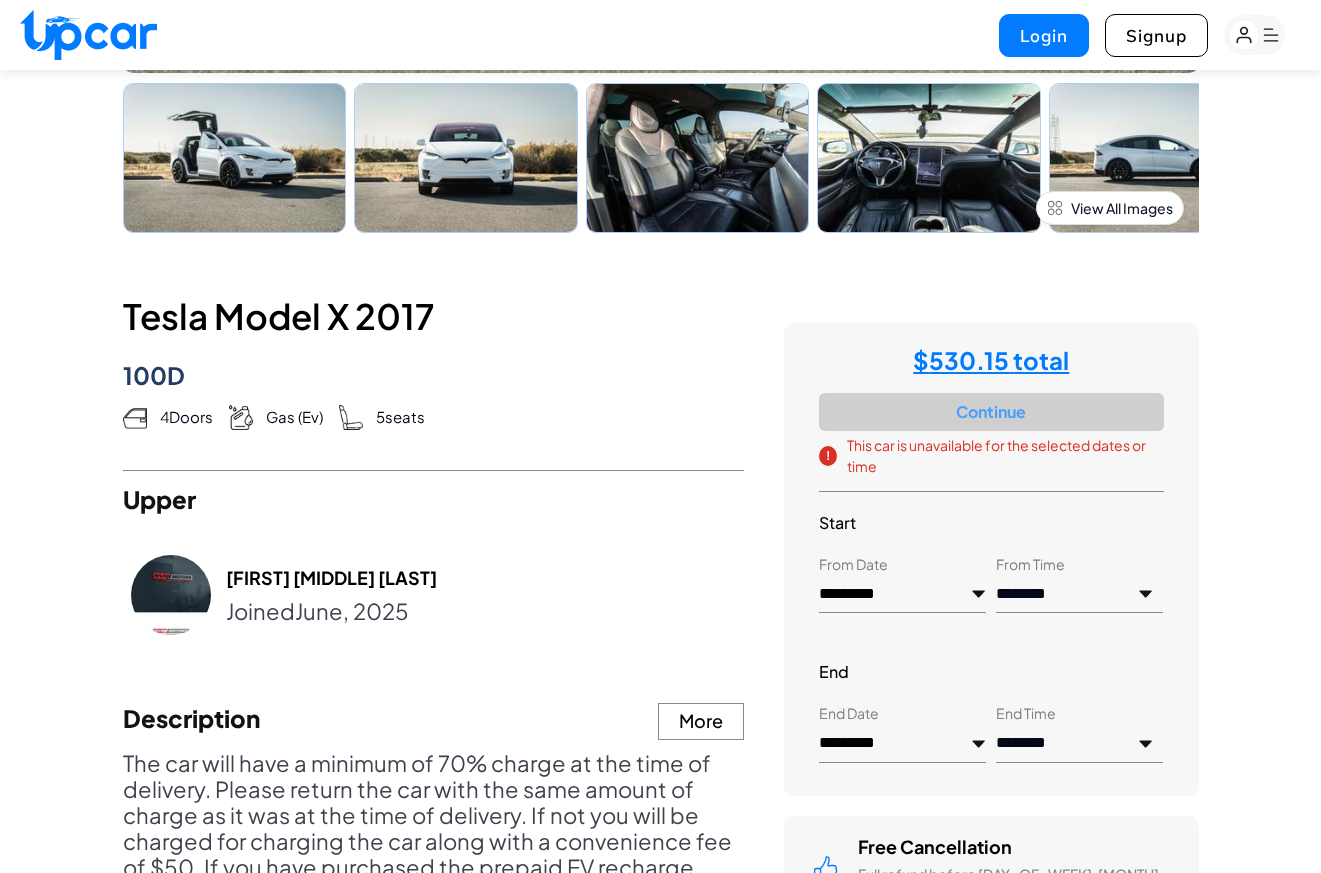 scroll, scrollTop: 0, scrollLeft: 0, axis: both 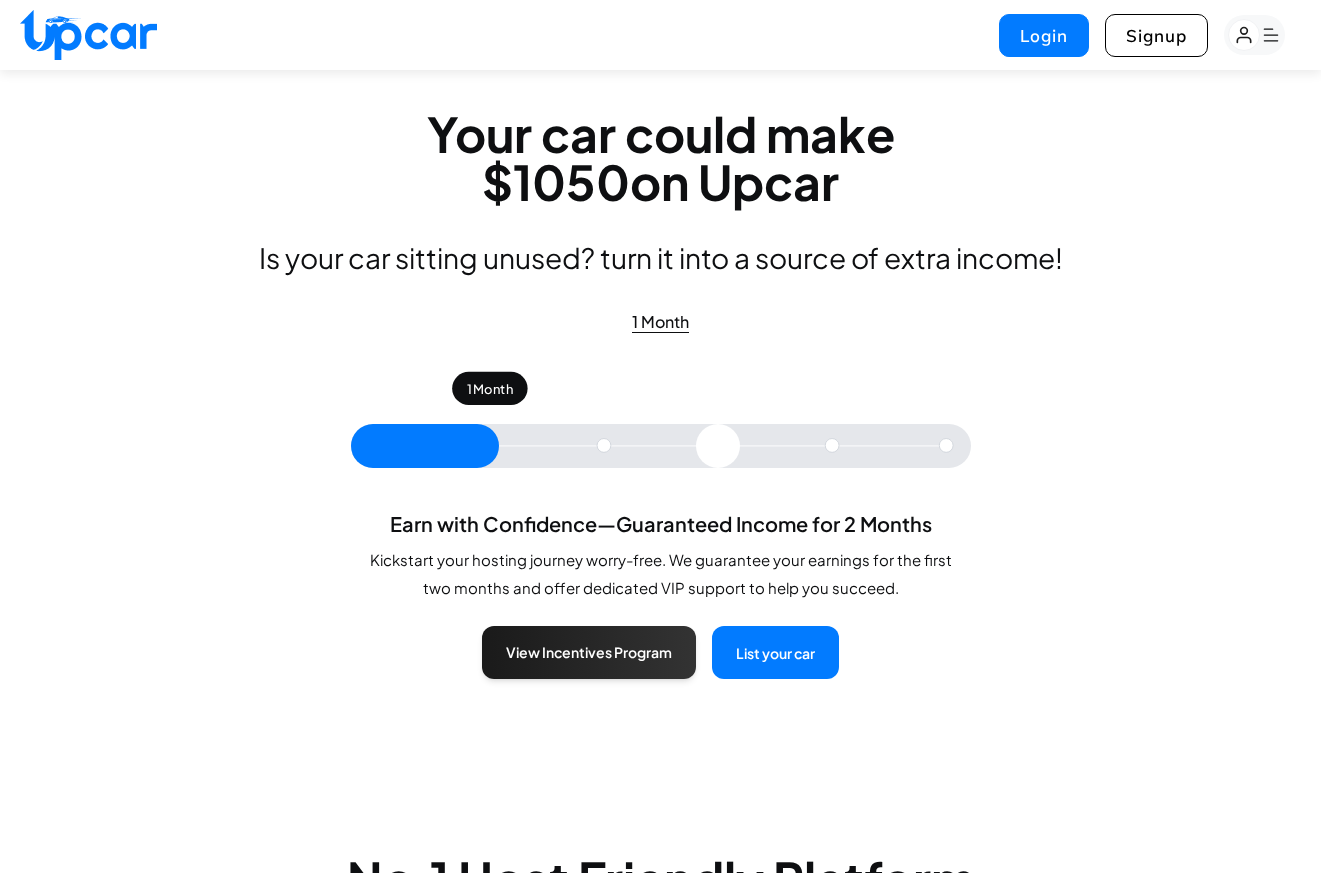 drag, startPoint x: 495, startPoint y: 452, endPoint x: 373, endPoint y: 466, distance: 122.80065 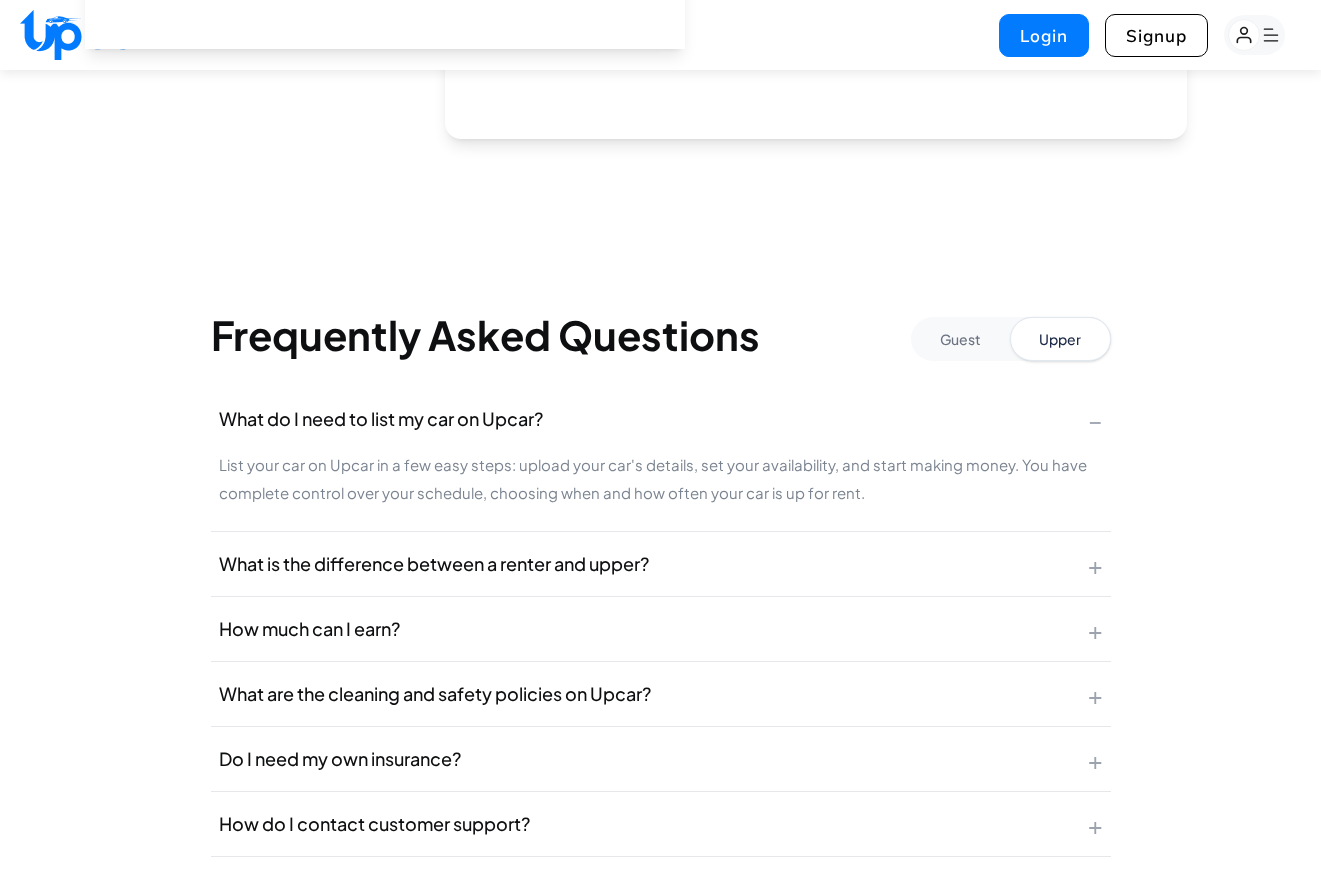 scroll, scrollTop: 3533, scrollLeft: 0, axis: vertical 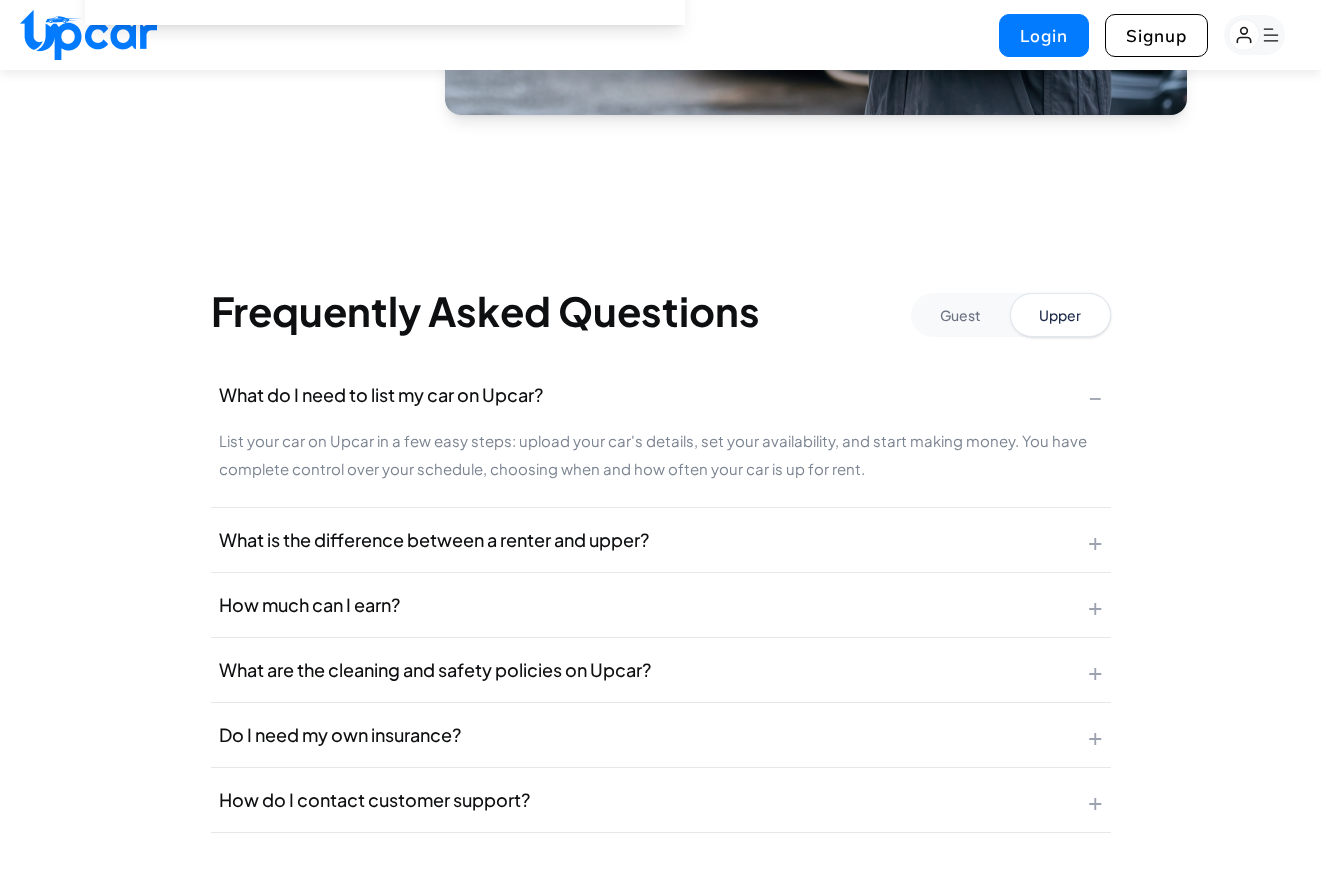 click on "Guest" at bounding box center (960, 315) 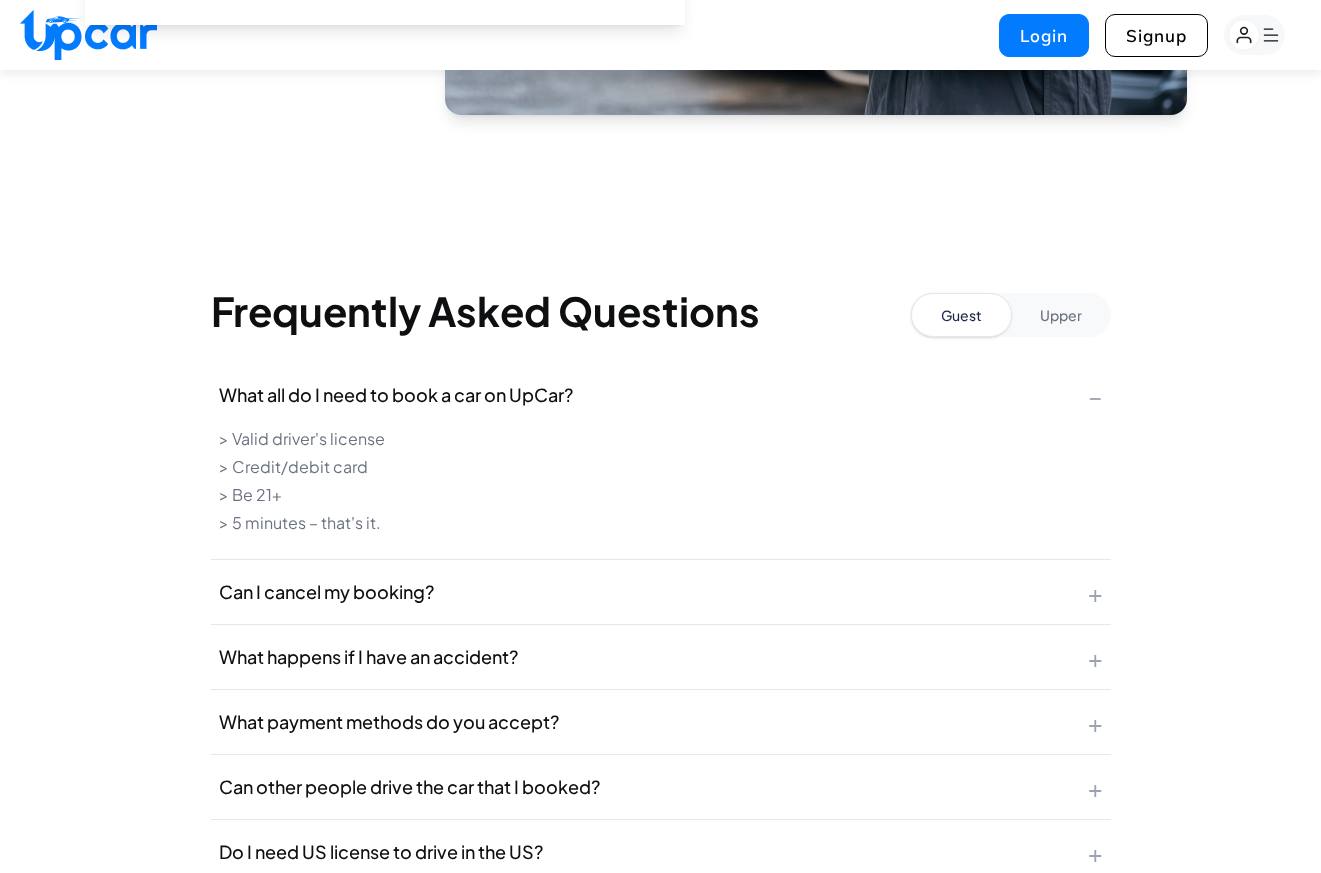 click on "Upper" at bounding box center [1061, 315] 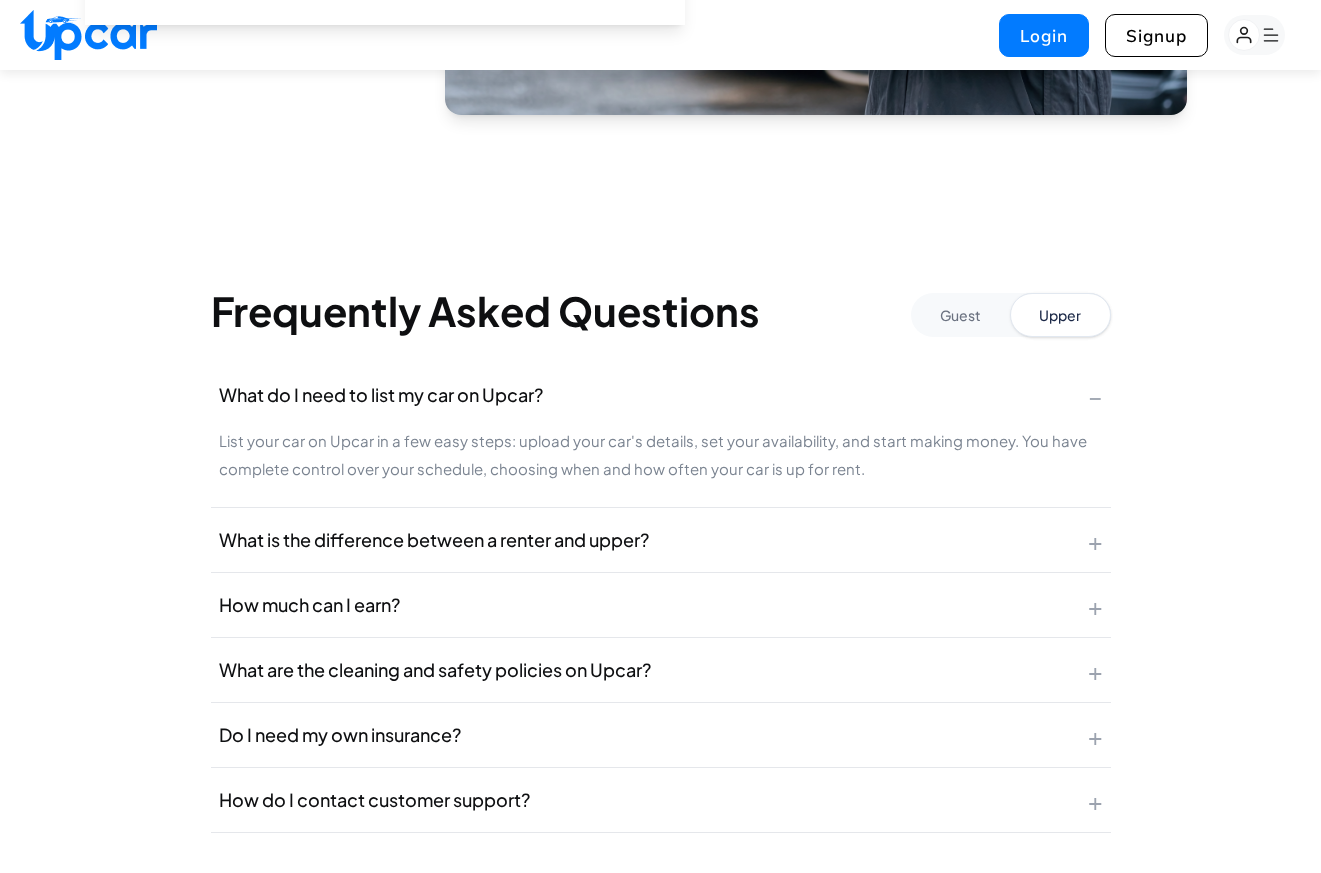 click on "Guest" at bounding box center [960, 315] 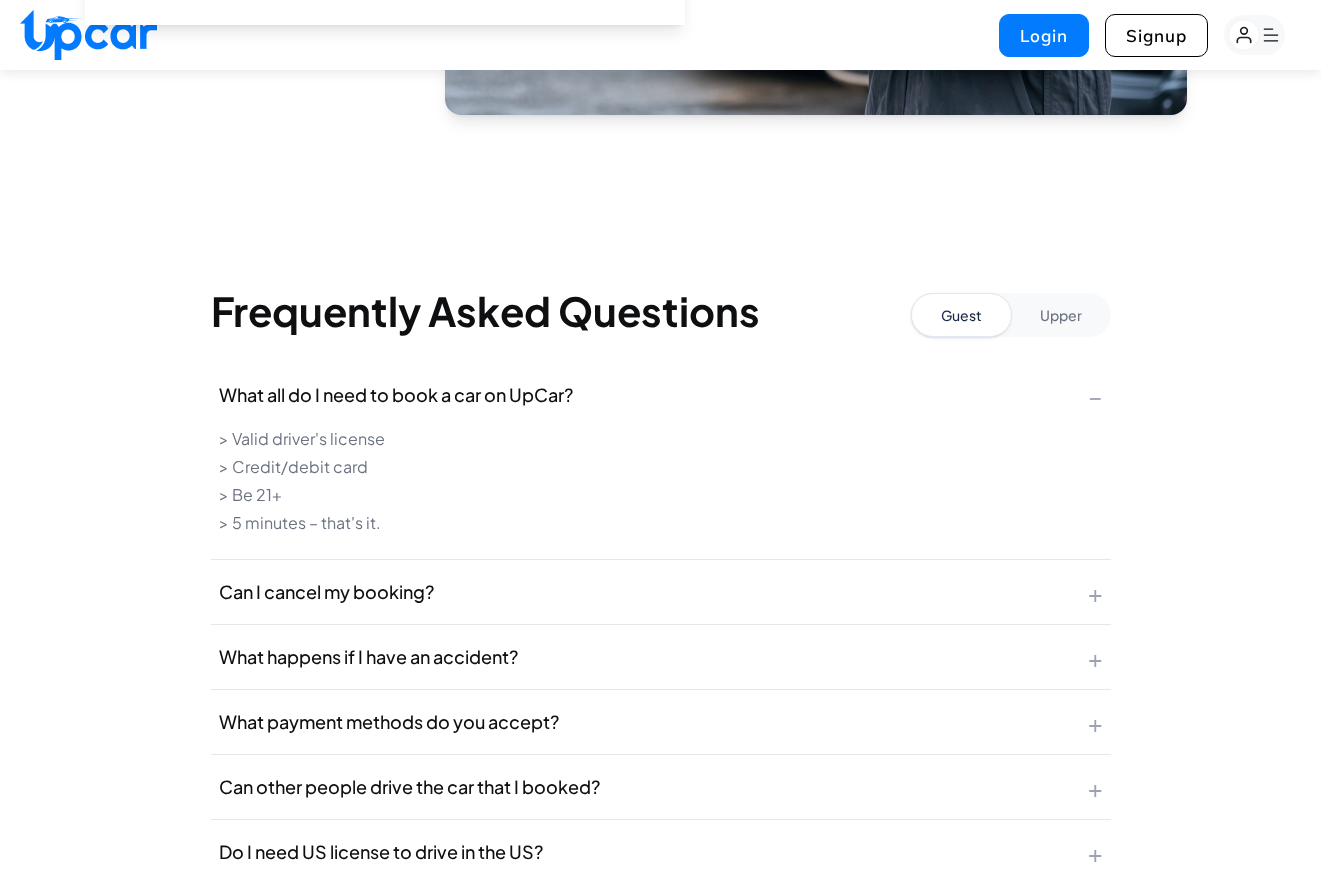 click on "Can I cancel my booking? +" at bounding box center (661, 592) 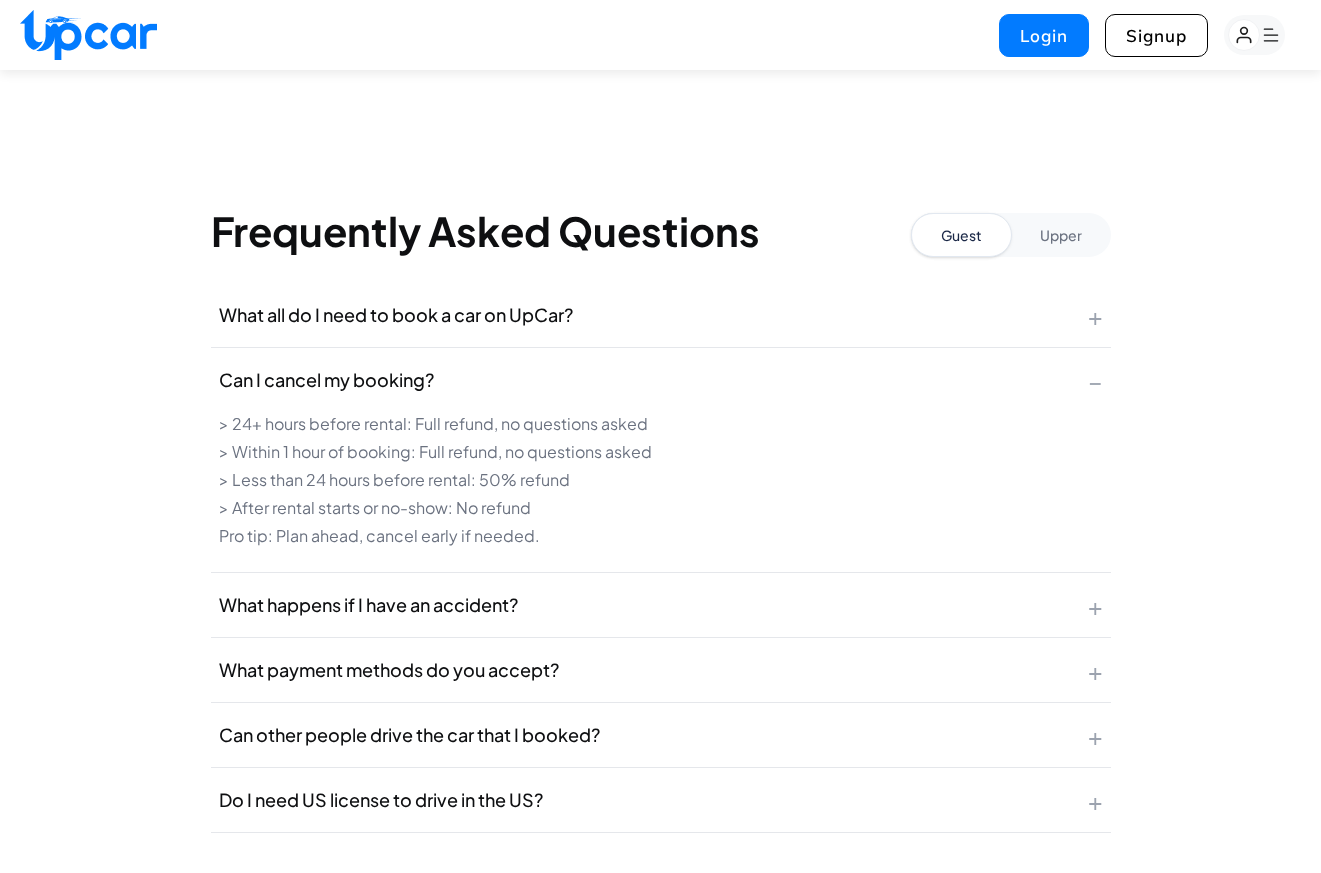 click on "What happens if I have an accident? +" at bounding box center [661, 605] 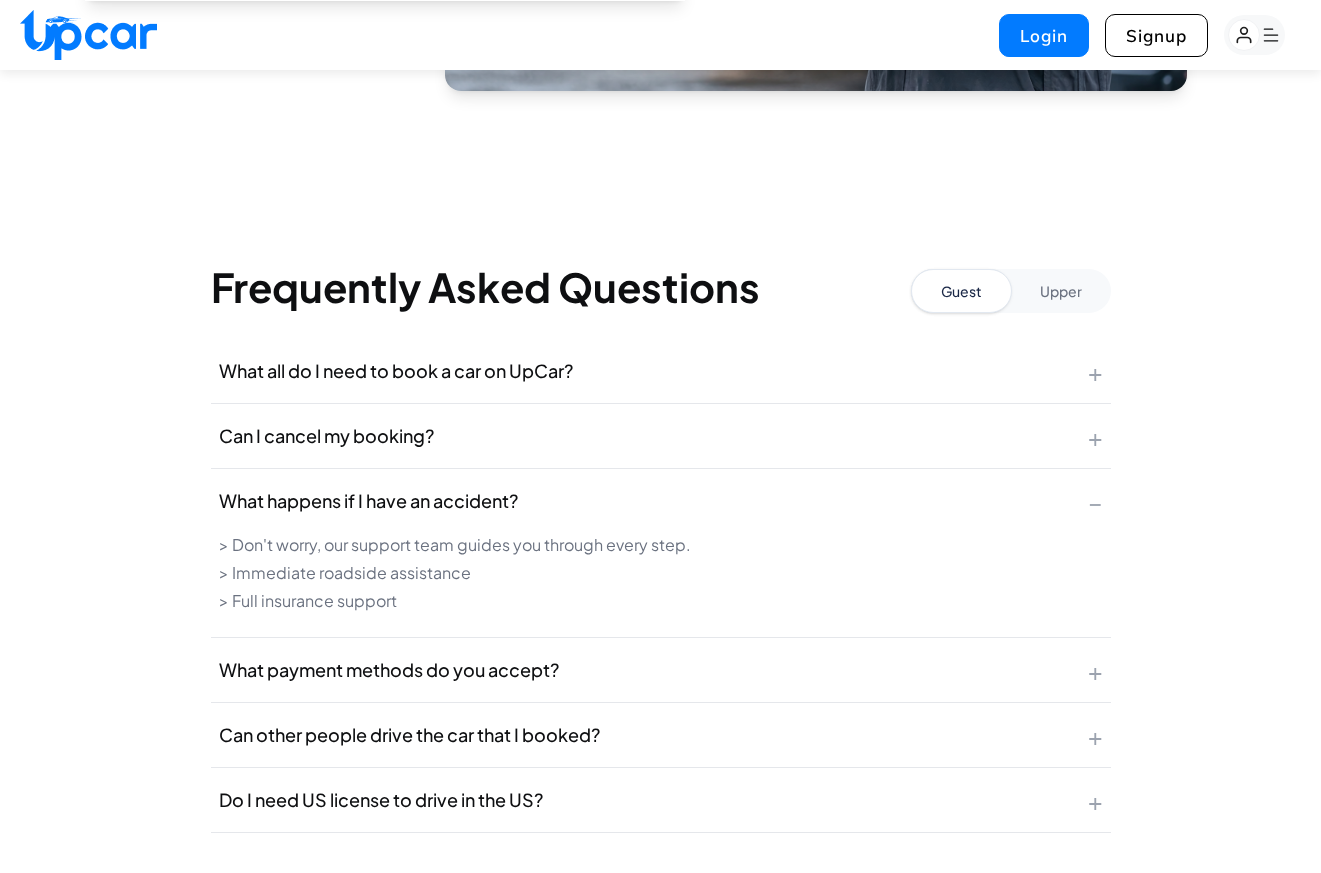 scroll, scrollTop: 3557, scrollLeft: 0, axis: vertical 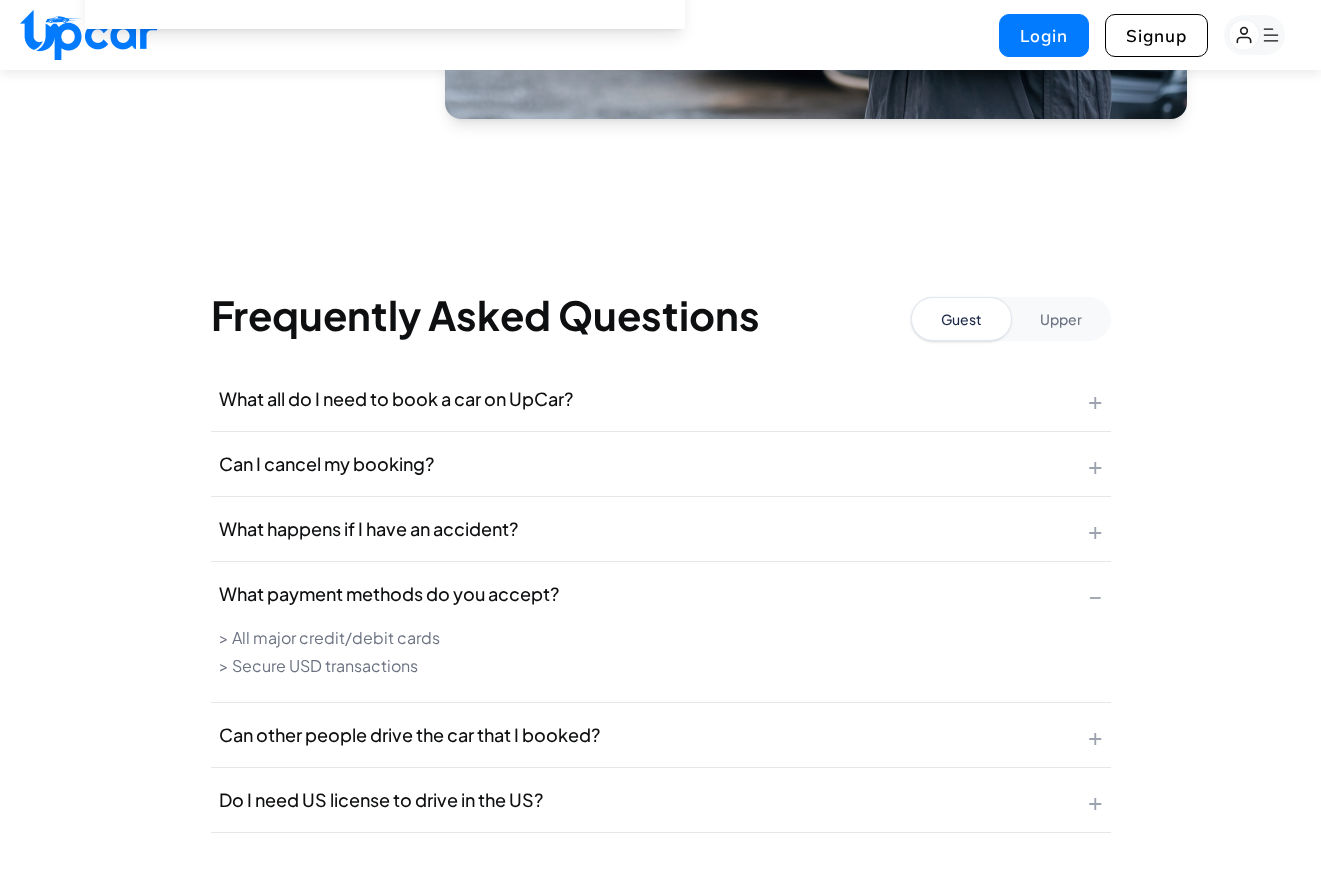 click on "Can other people drive the car that I booked?" at bounding box center (409, 735) 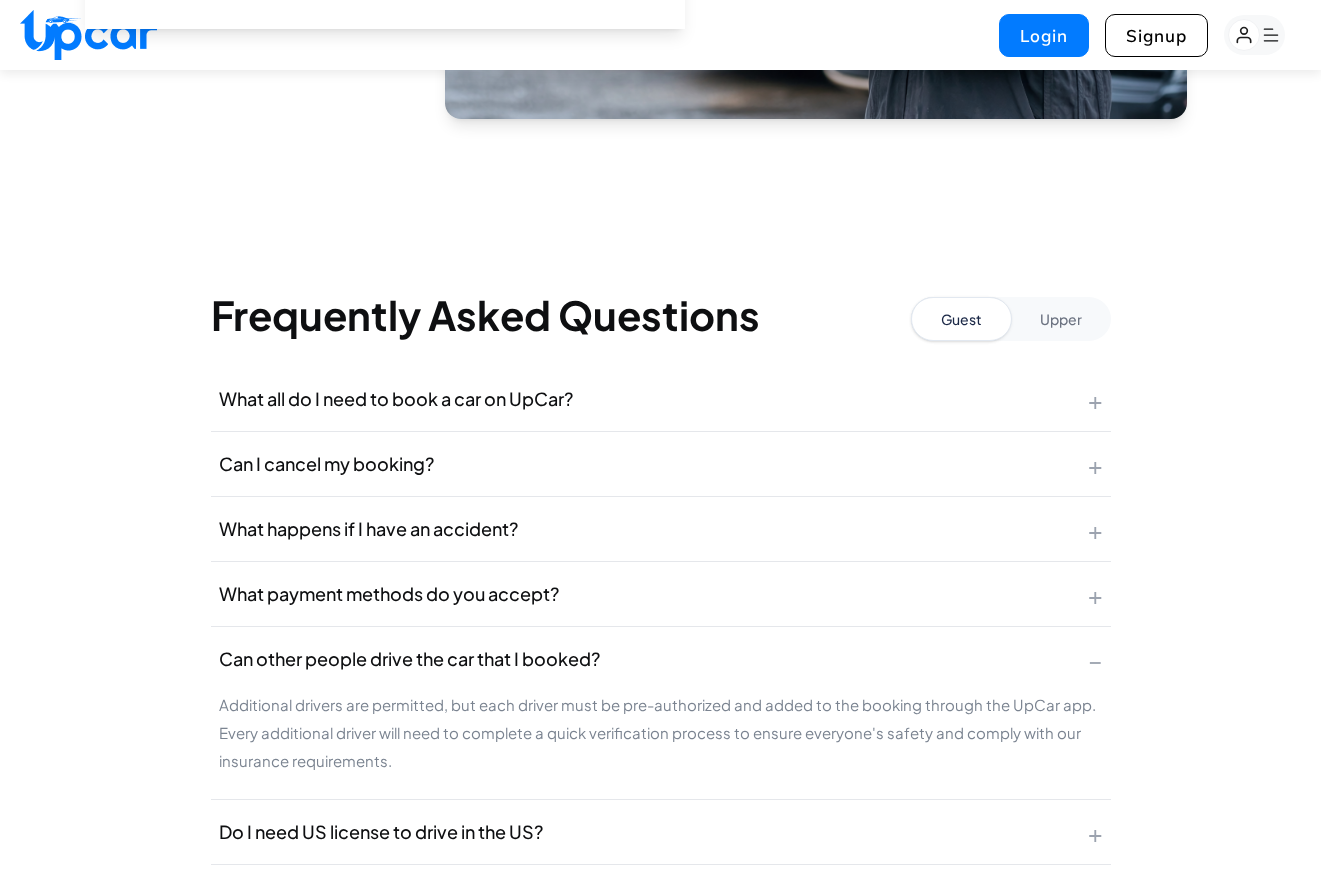 scroll, scrollTop: 3561, scrollLeft: 0, axis: vertical 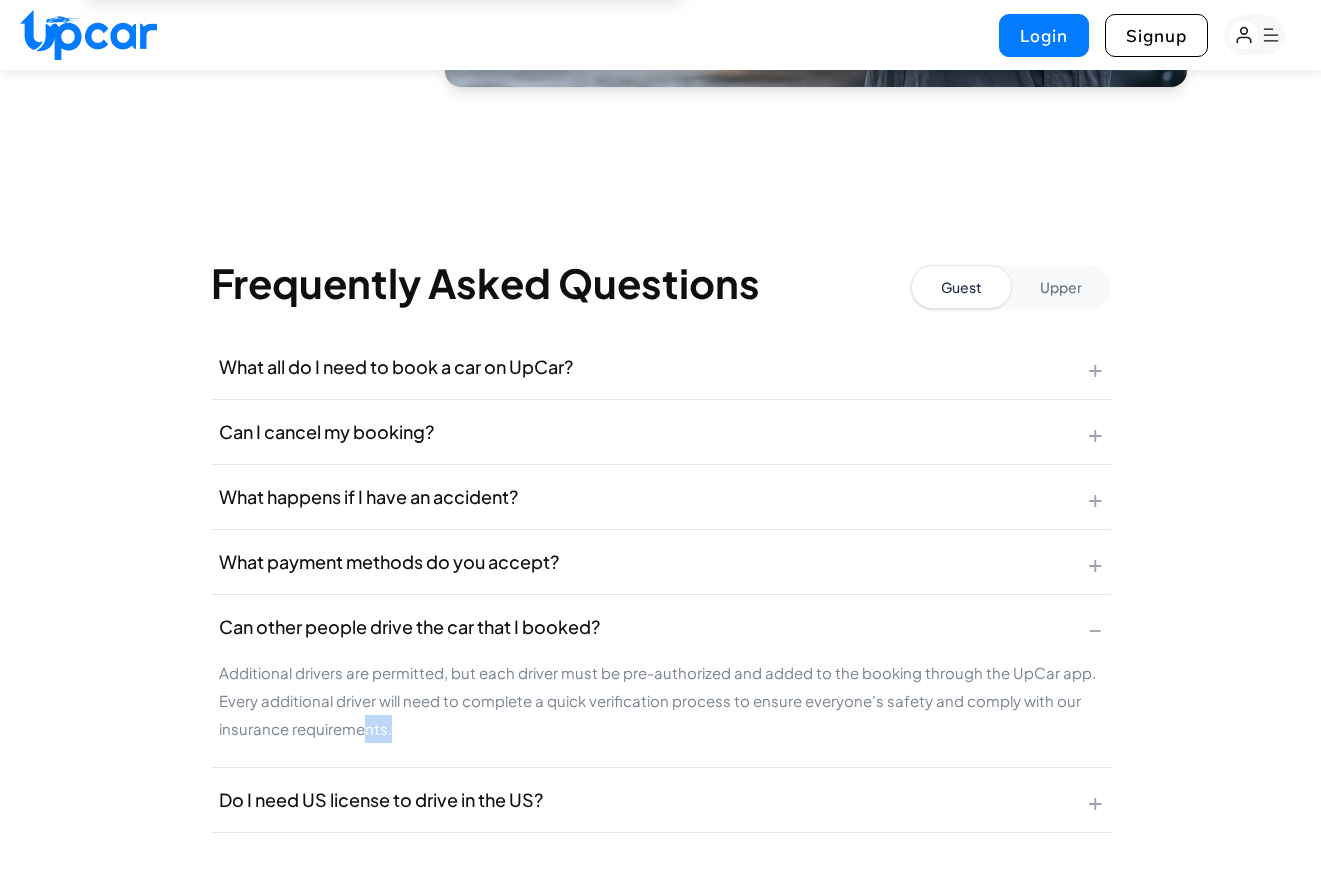 drag, startPoint x: 362, startPoint y: 715, endPoint x: 417, endPoint y: 755, distance: 68.007355 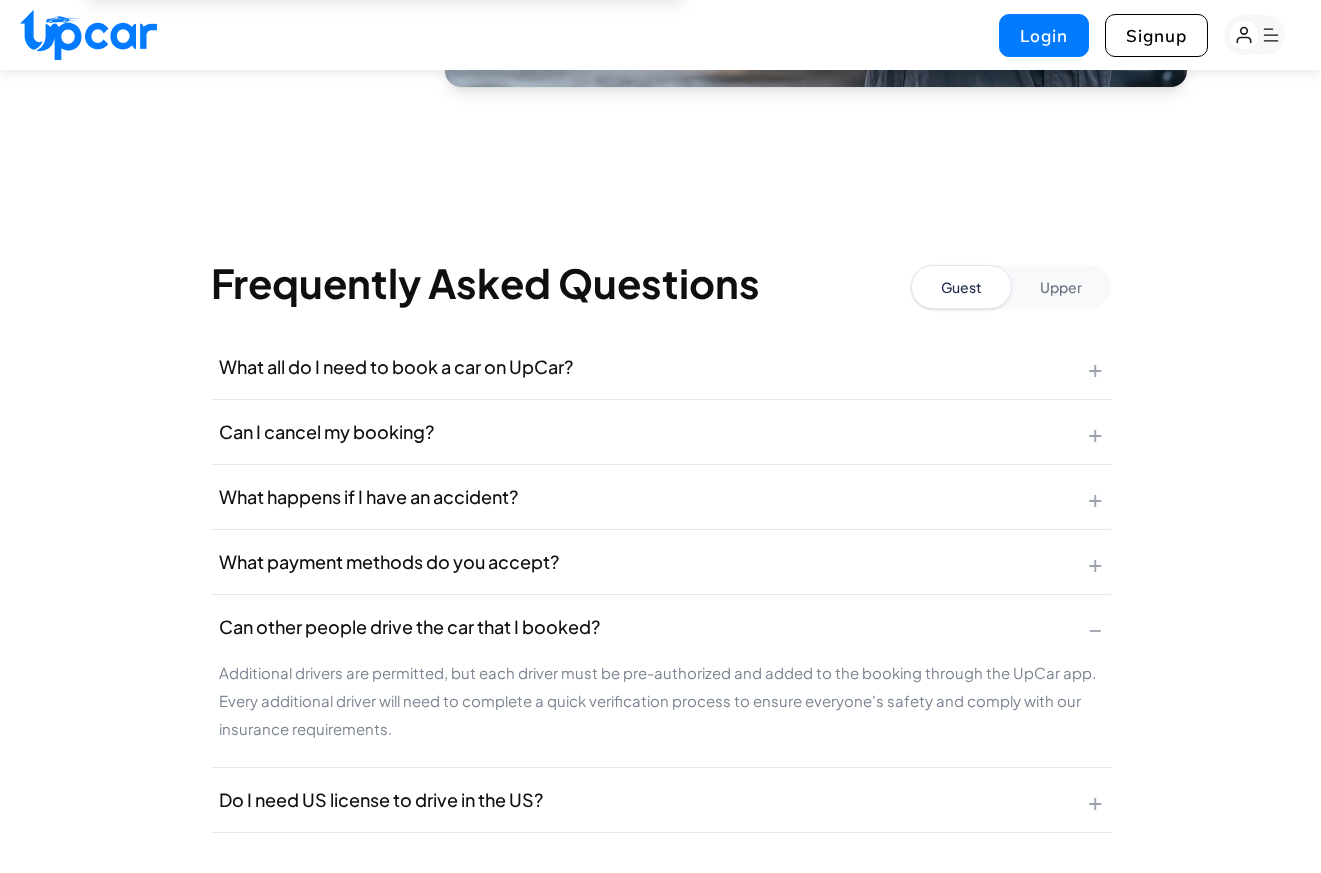 click on "Do I need US license to drive in the US?" at bounding box center [381, 800] 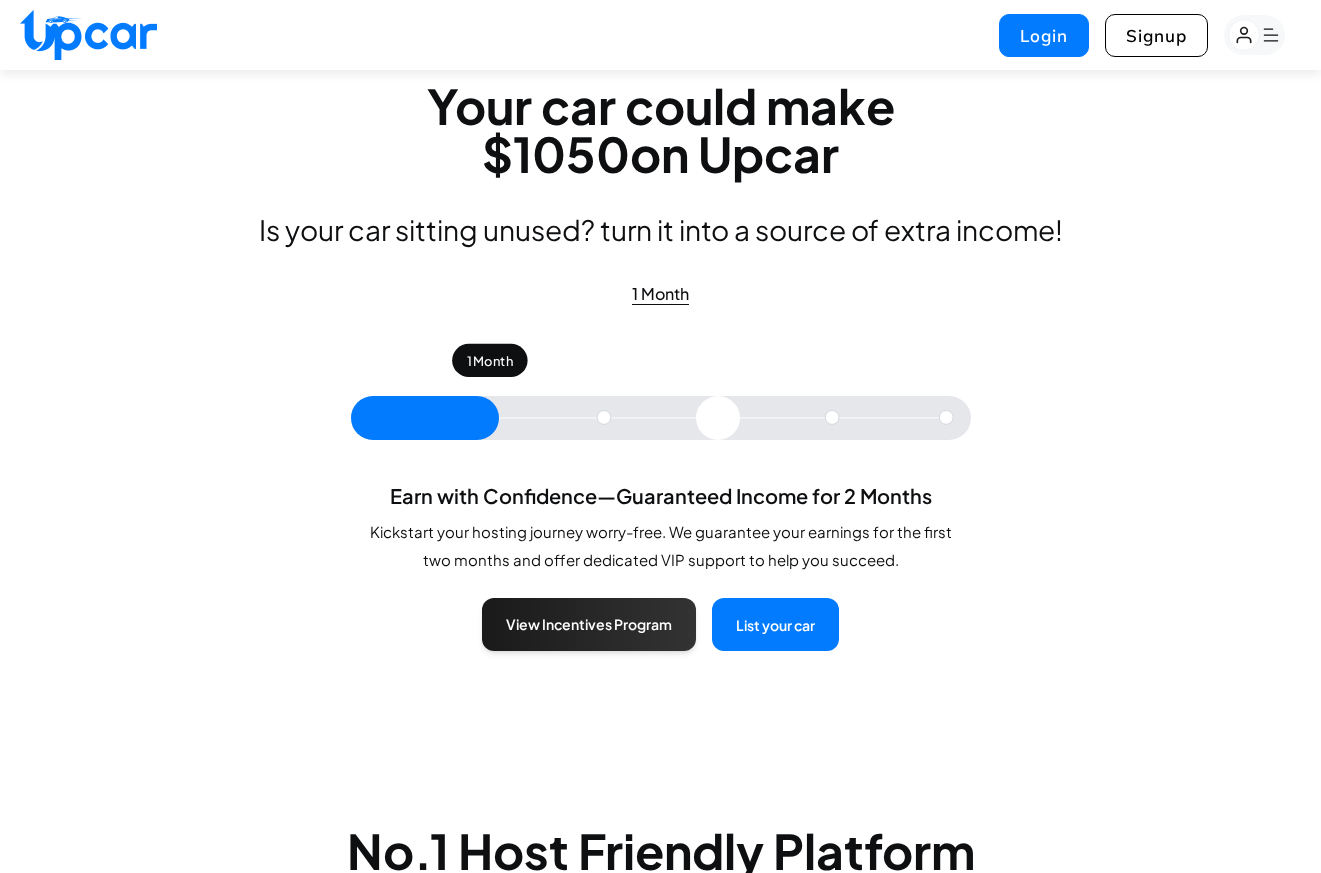 scroll, scrollTop: 0, scrollLeft: 0, axis: both 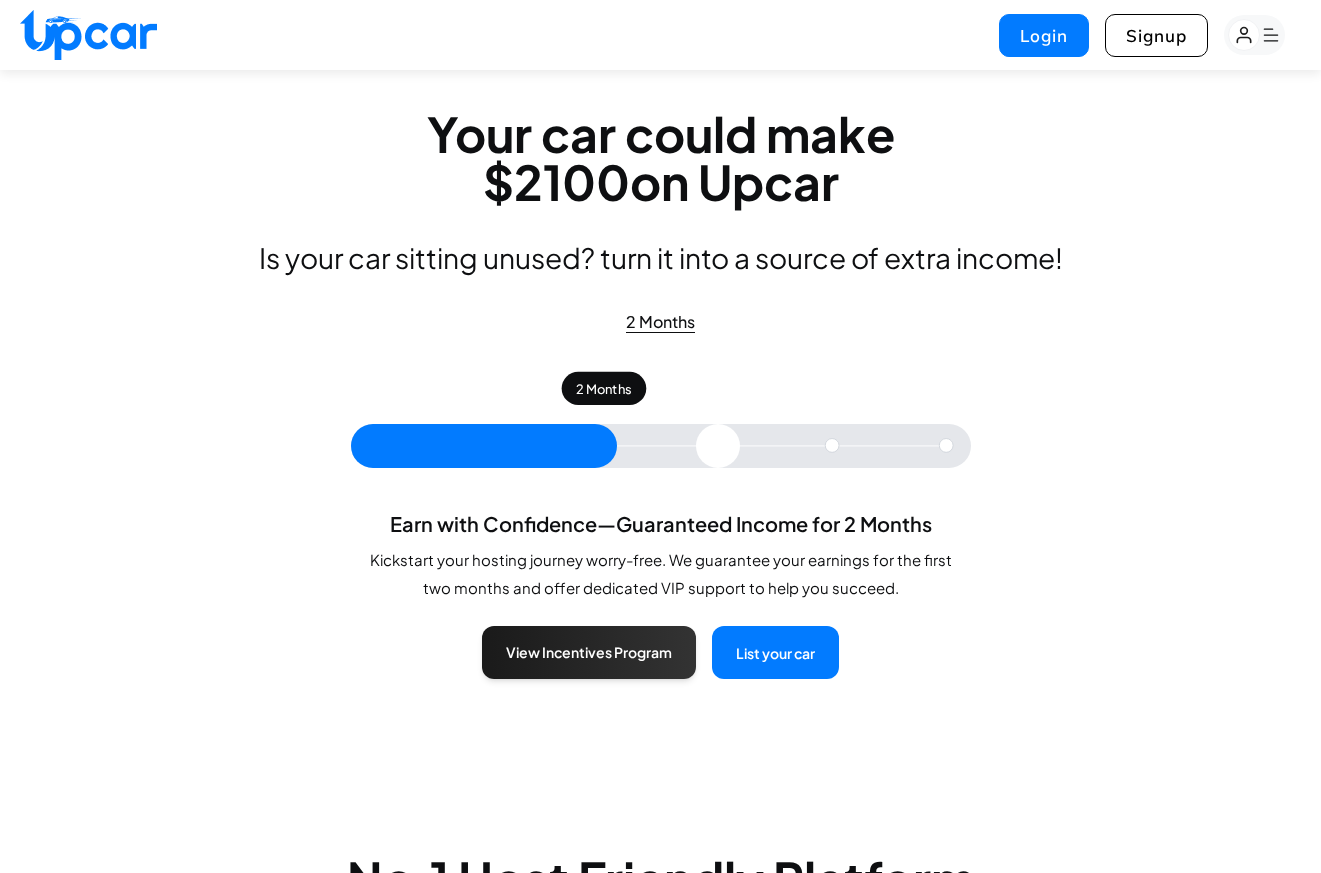 type on "*" 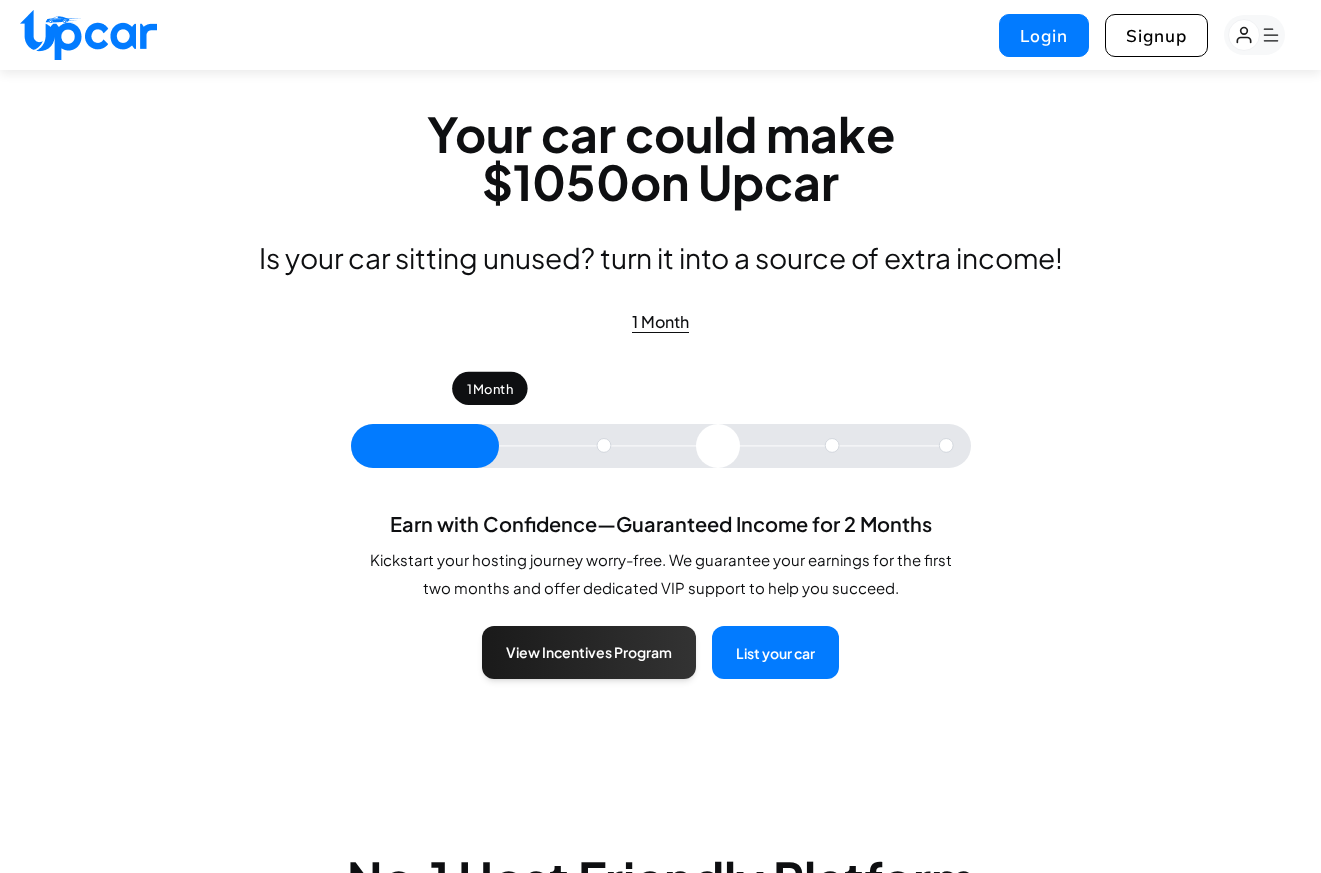drag, startPoint x: 492, startPoint y: 445, endPoint x: 460, endPoint y: 526, distance: 87.0919 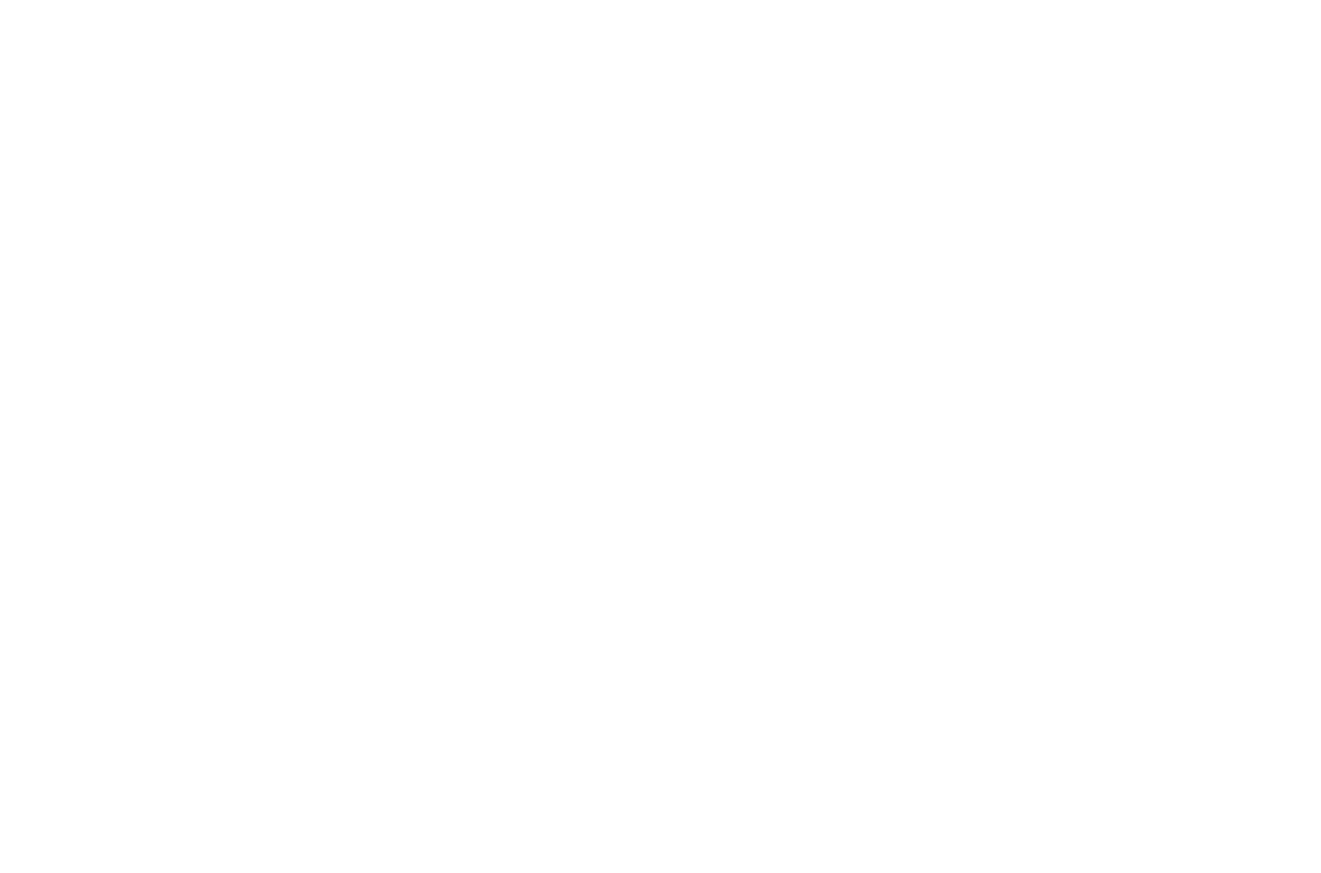 scroll, scrollTop: 0, scrollLeft: 0, axis: both 